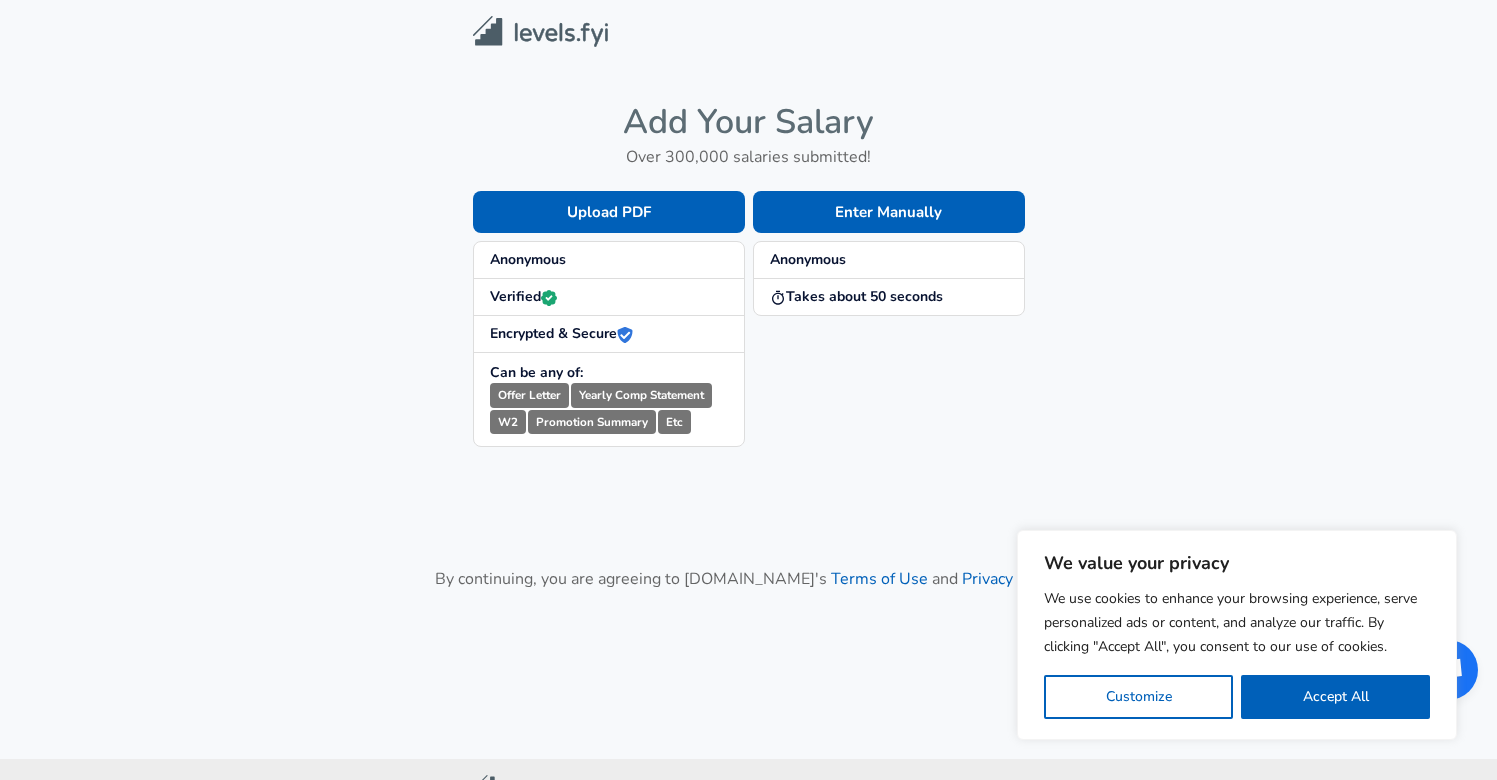scroll, scrollTop: 0, scrollLeft: 0, axis: both 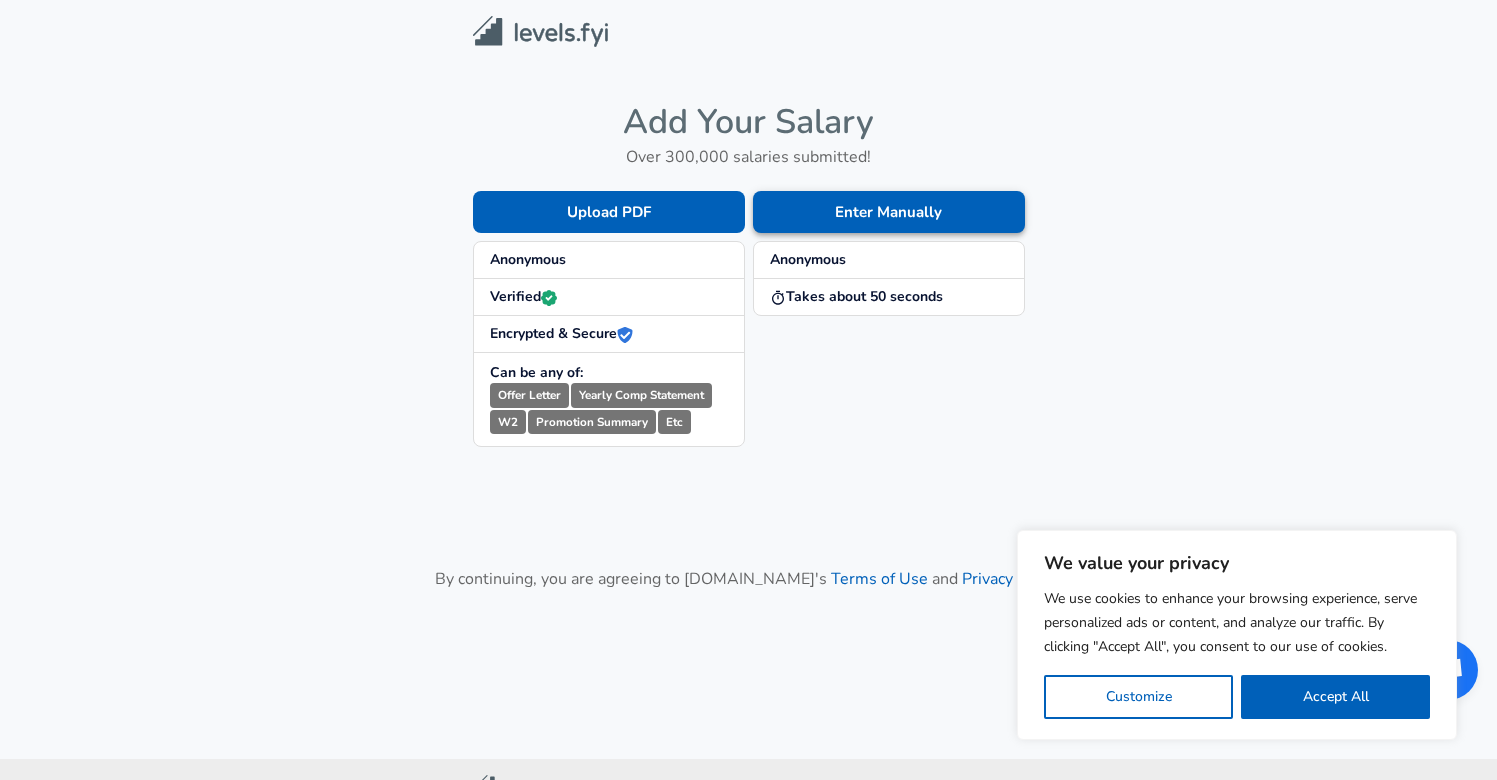 click on "Enter Manually" at bounding box center [889, 212] 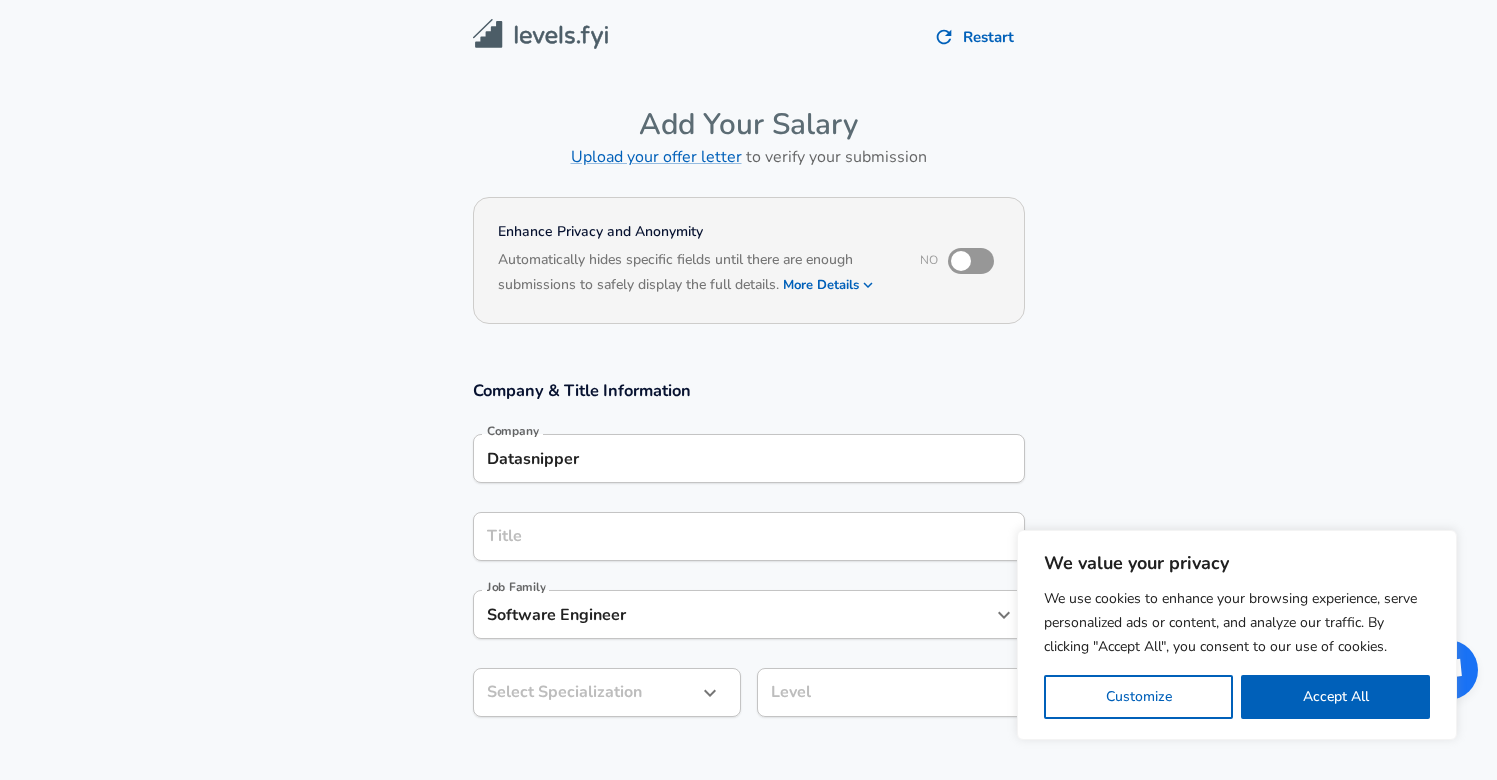 click on "Datasnipper Company" at bounding box center (749, 458) 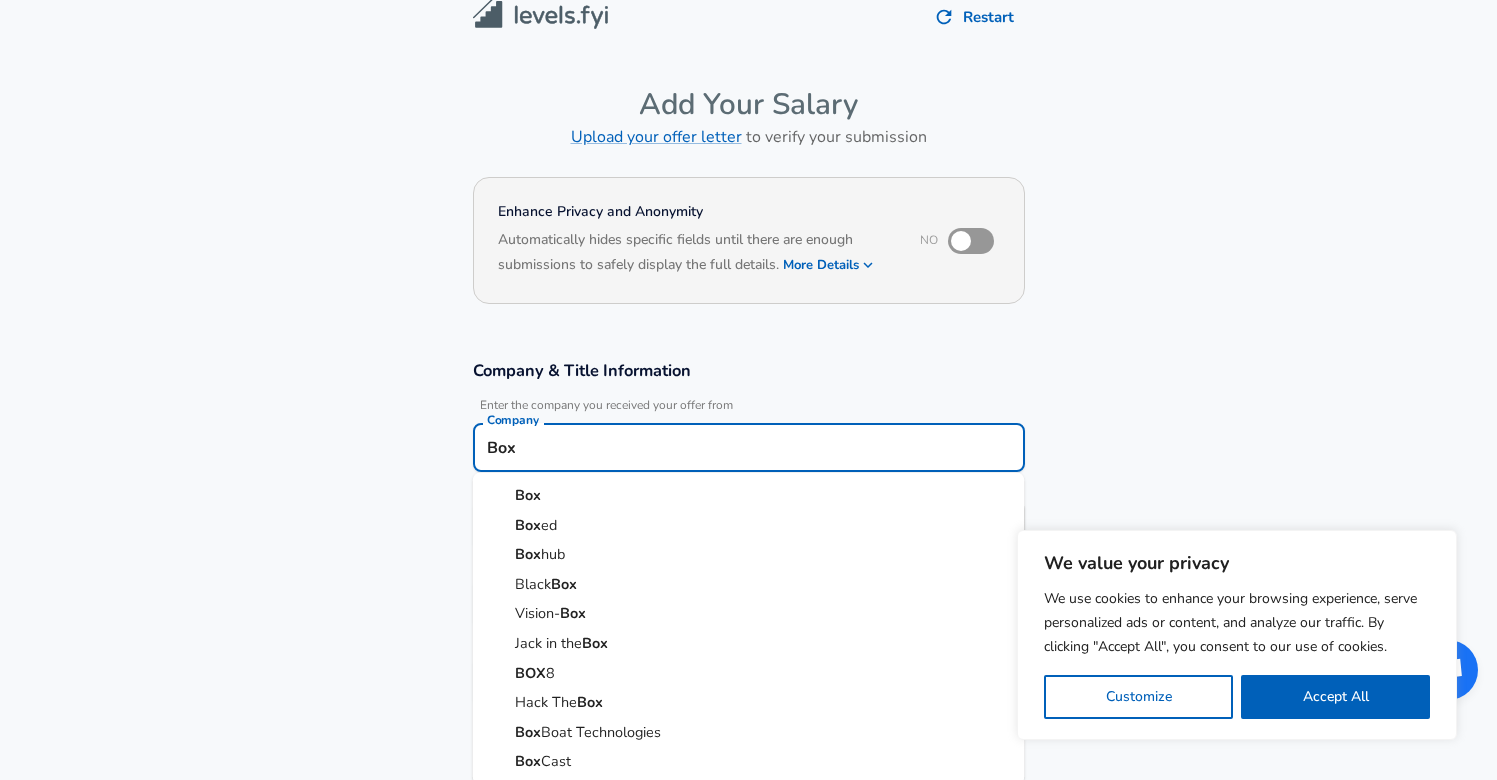 click on "Box" at bounding box center (749, 496) 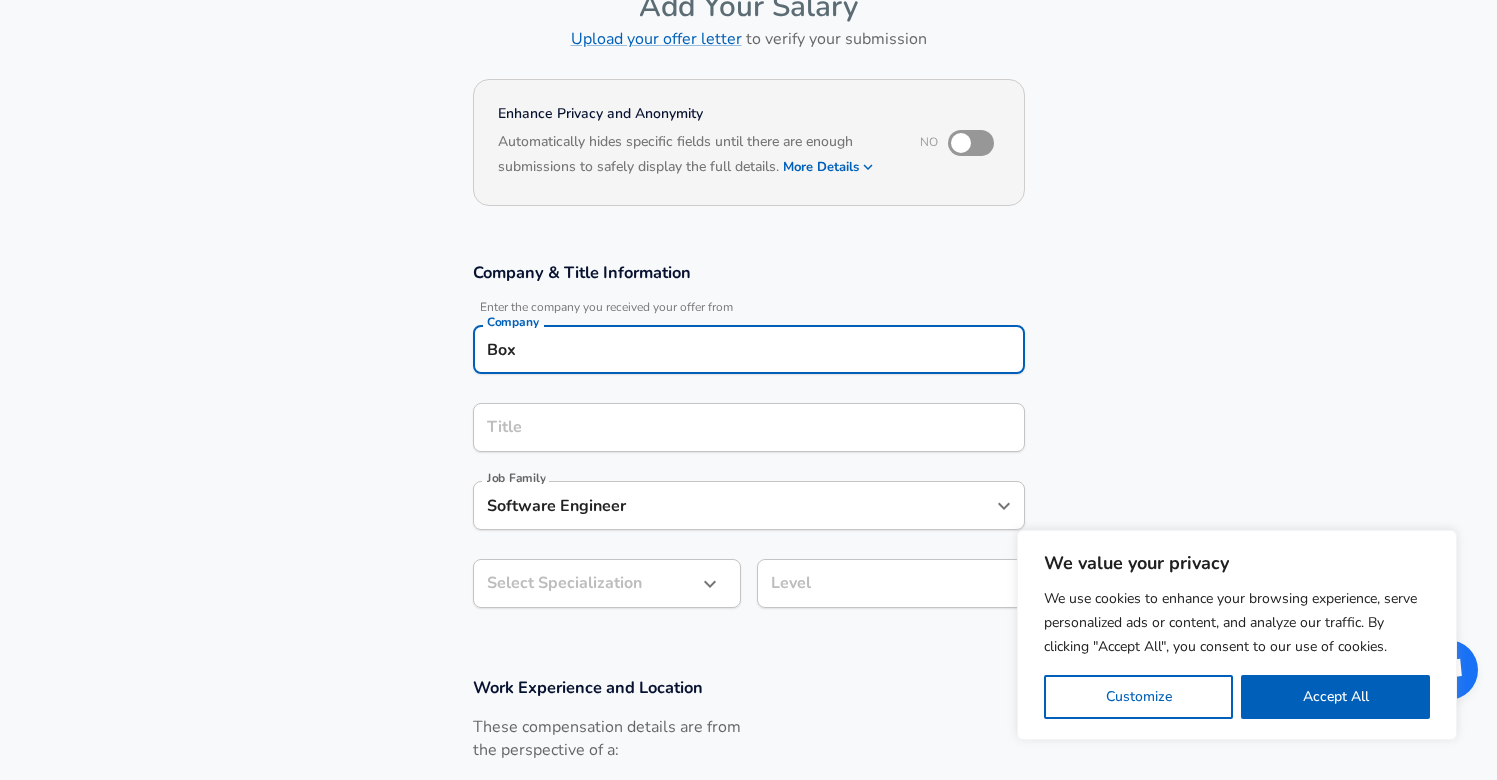 type on "Box" 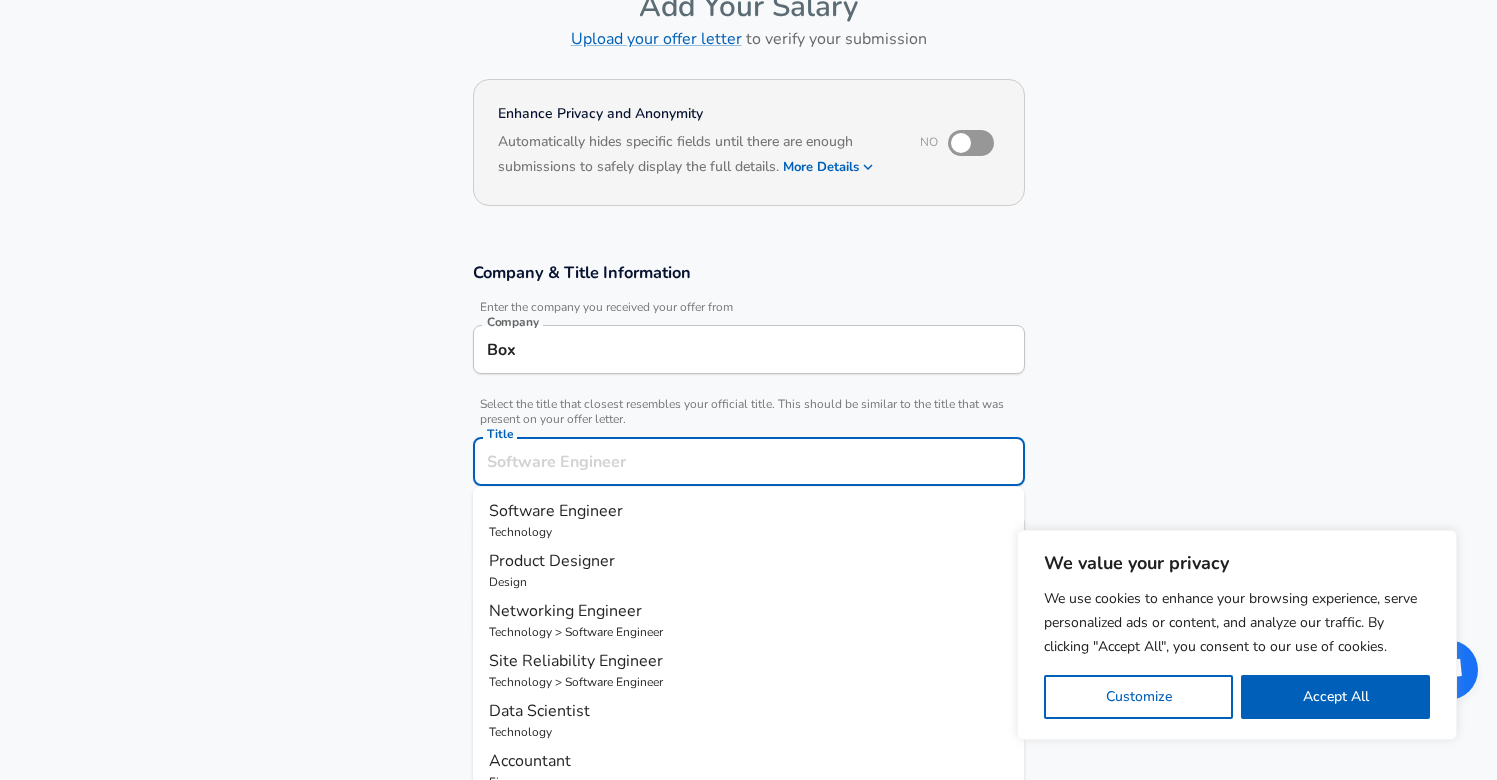 scroll, scrollTop: 158, scrollLeft: 0, axis: vertical 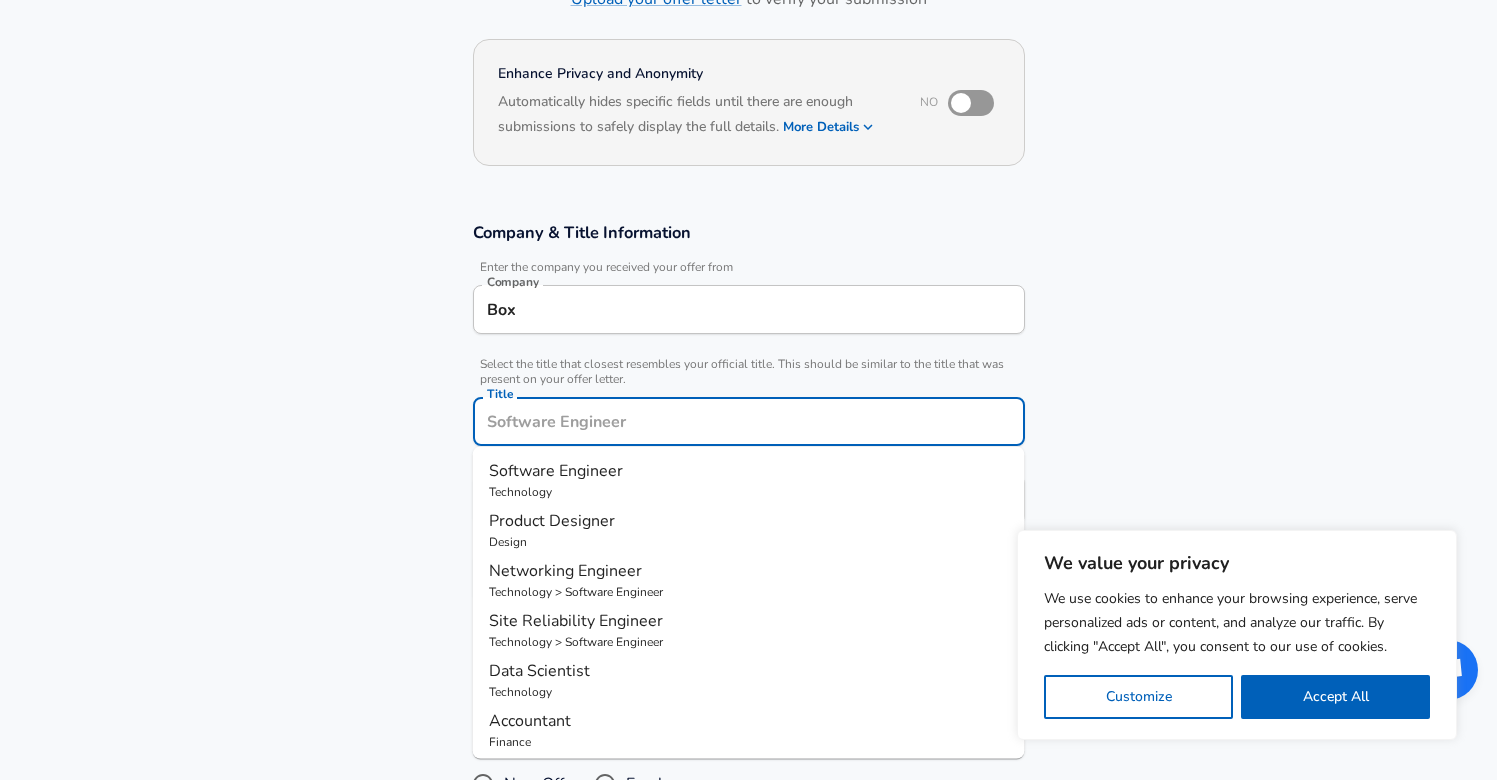 click on "Title" at bounding box center [749, 421] 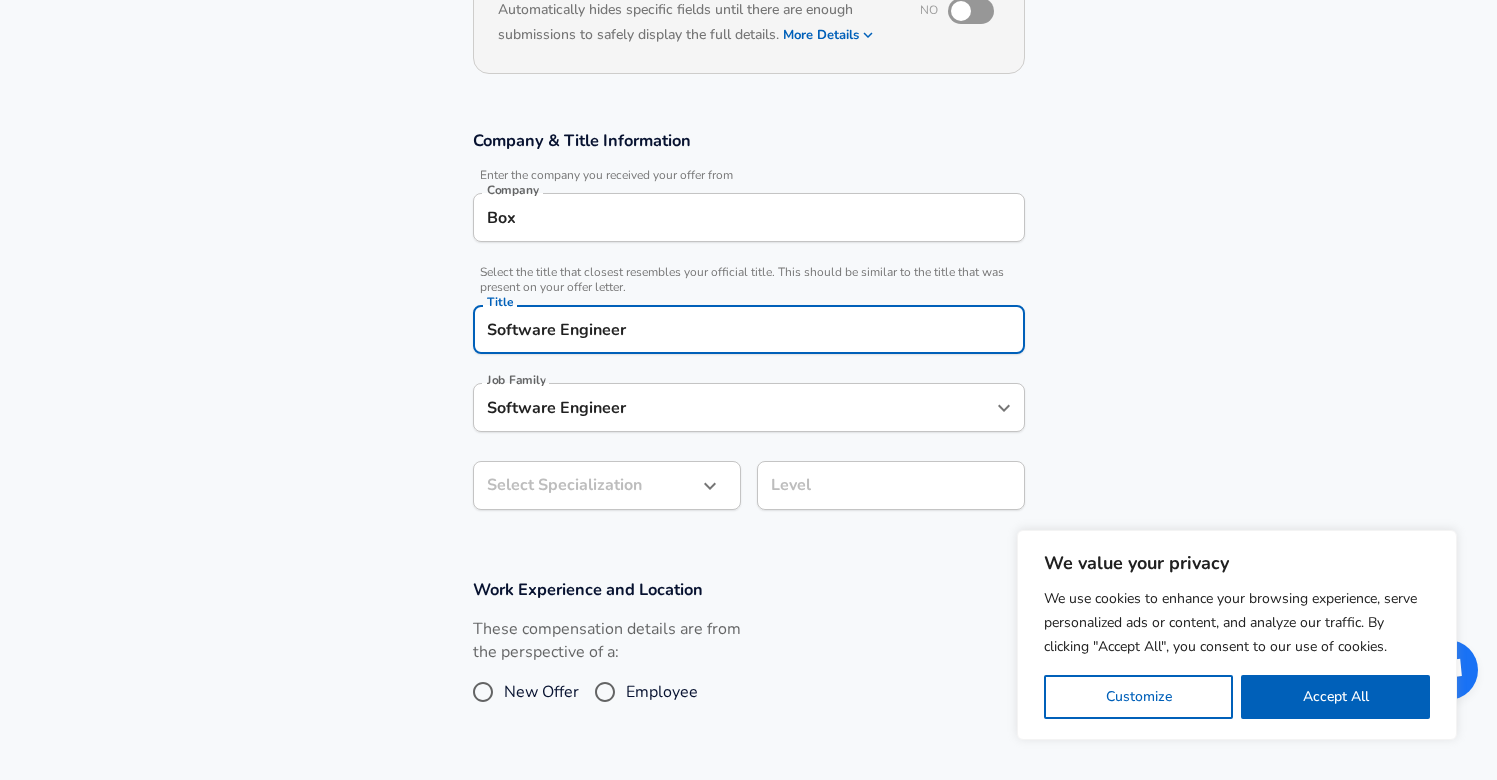 click on "We value your privacy We use cookies to enhance your browsing experience, serve personalized ads or content, and analyze our traffic. By clicking "Accept All", you consent to our use of cookies. Customize    Accept All   Customize Consent Preferences   We use cookies to help you navigate efficiently and perform certain functions. You will find detailed information about all cookies under each consent category below. The cookies that are categorized as "Necessary" are stored on your browser as they are essential for enabling the basic functionalities of the site. ...  Show more Necessary Always Active Necessary cookies are required to enable the basic features of this site, such as providing secure log-in or adjusting your consent preferences. These cookies do not store any personally identifiable data. Cookie _GRECAPTCHA Duration 5 months 27 days Description Google Recaptcha service sets this cookie to identify bots to protect the website against malicious spam attacks. Cookie __stripe_mid Duration 1 year MR" at bounding box center (748, 140) 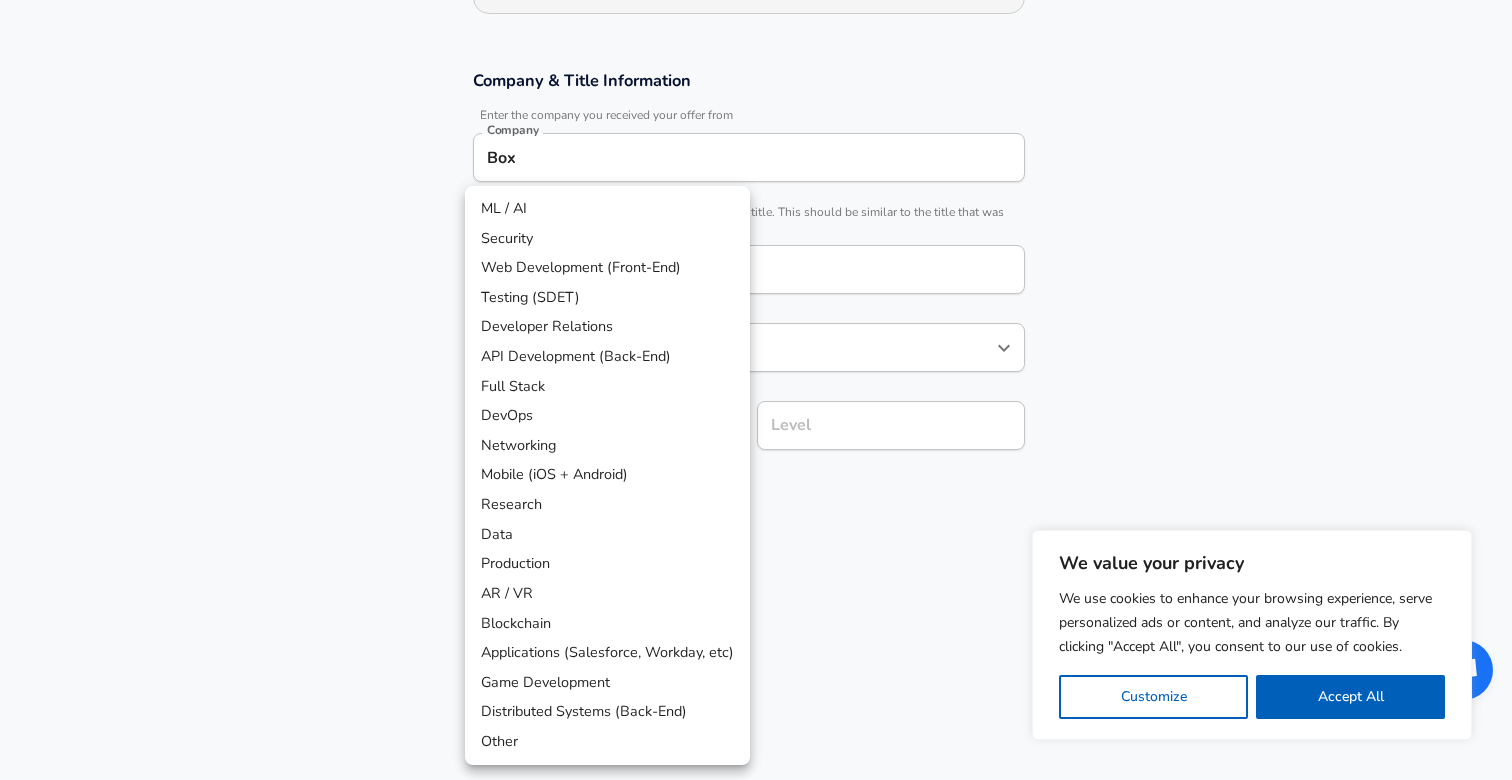 click on "Web Development (Front-End)" at bounding box center [607, 268] 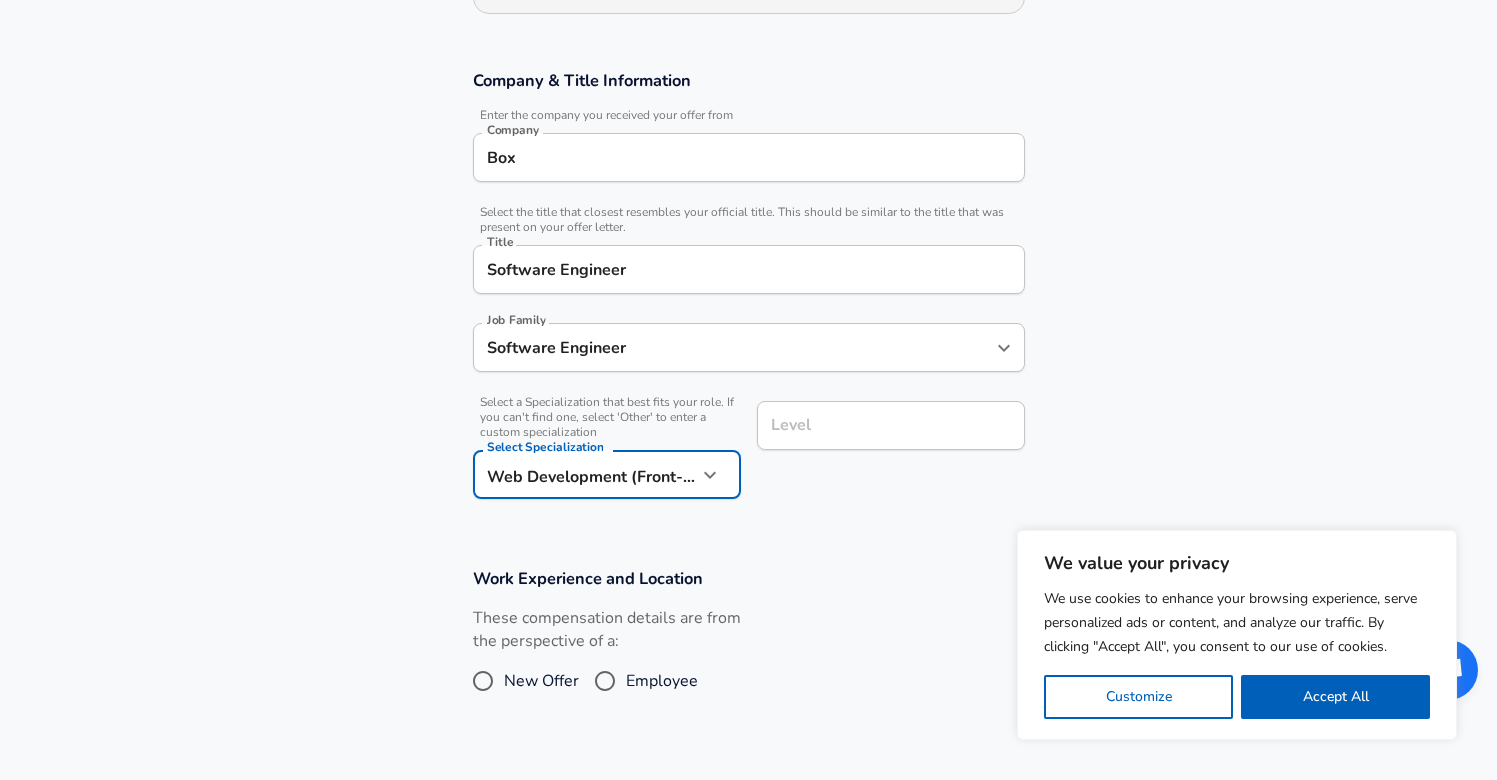 click on "Level Level" at bounding box center [891, 428] 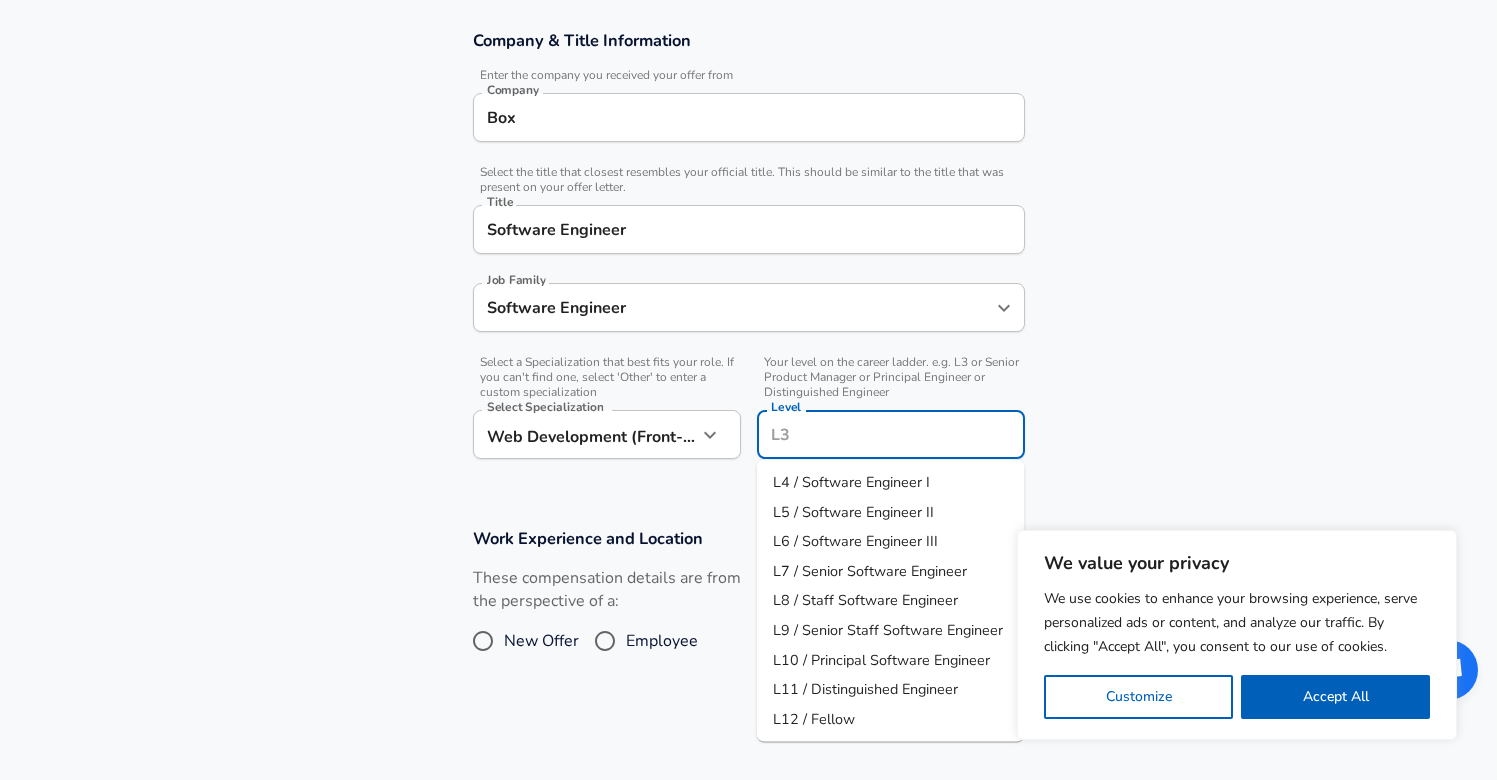click on "L6 / Software Engineer III" at bounding box center (855, 541) 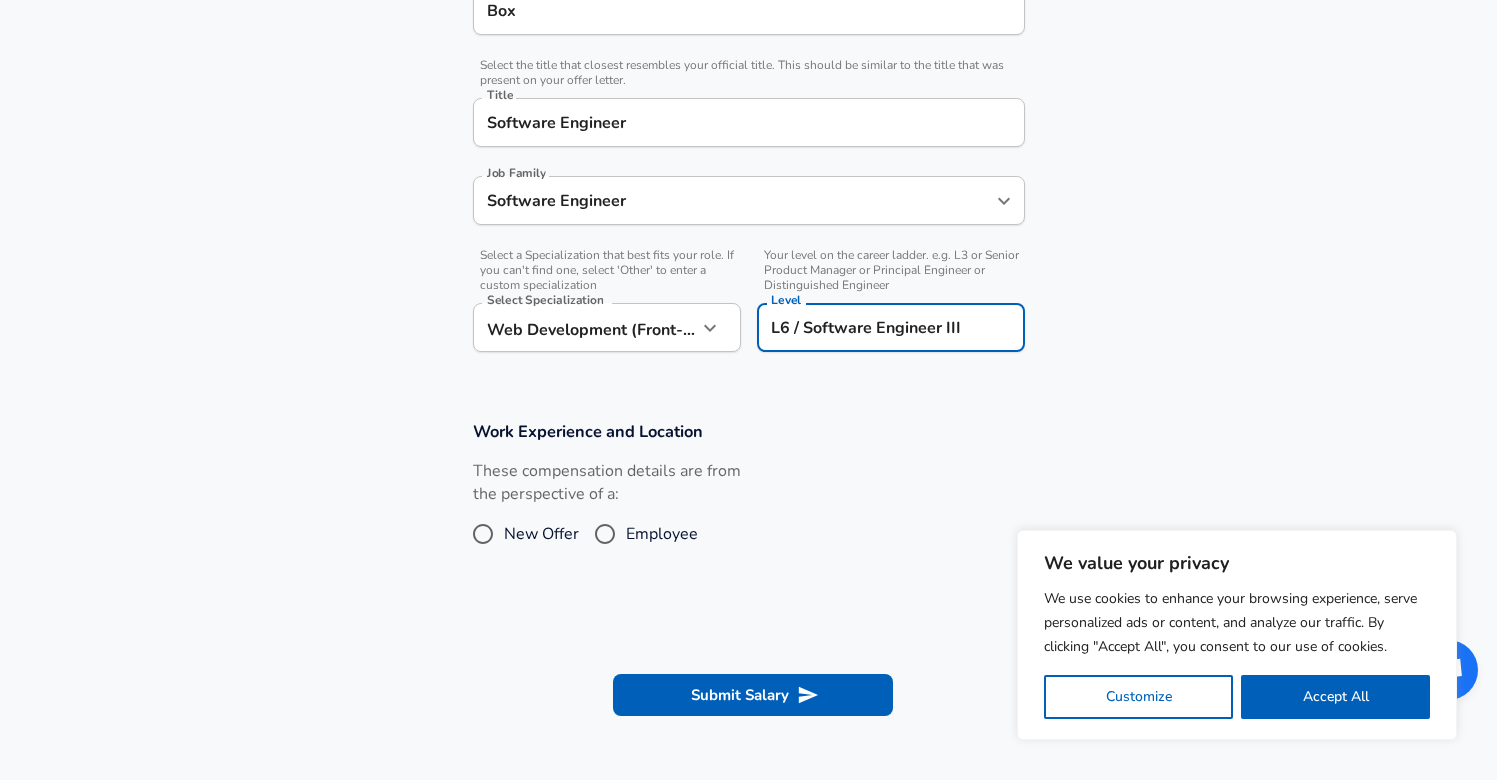 scroll, scrollTop: 462, scrollLeft: 0, axis: vertical 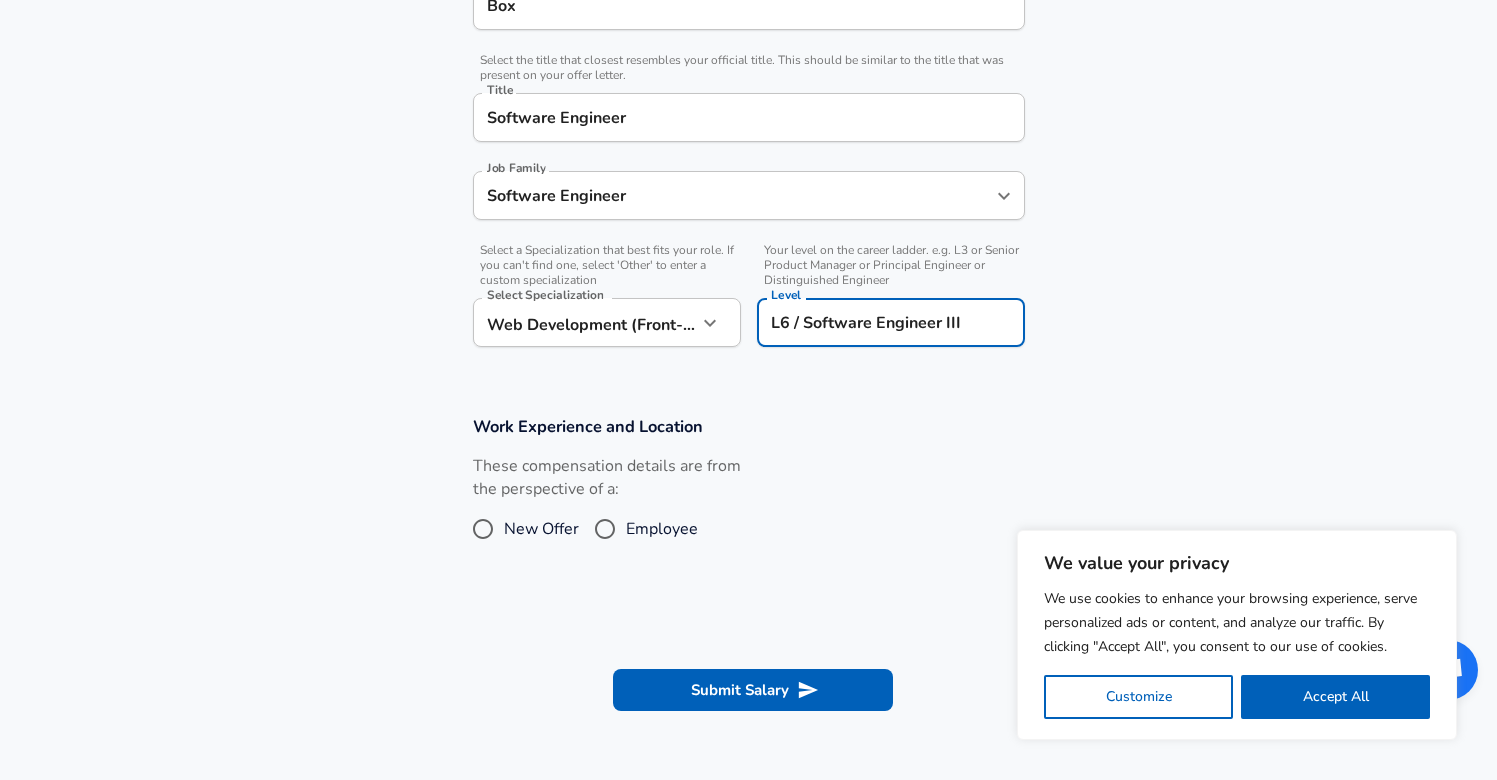 click on "Employee" at bounding box center (662, 529) 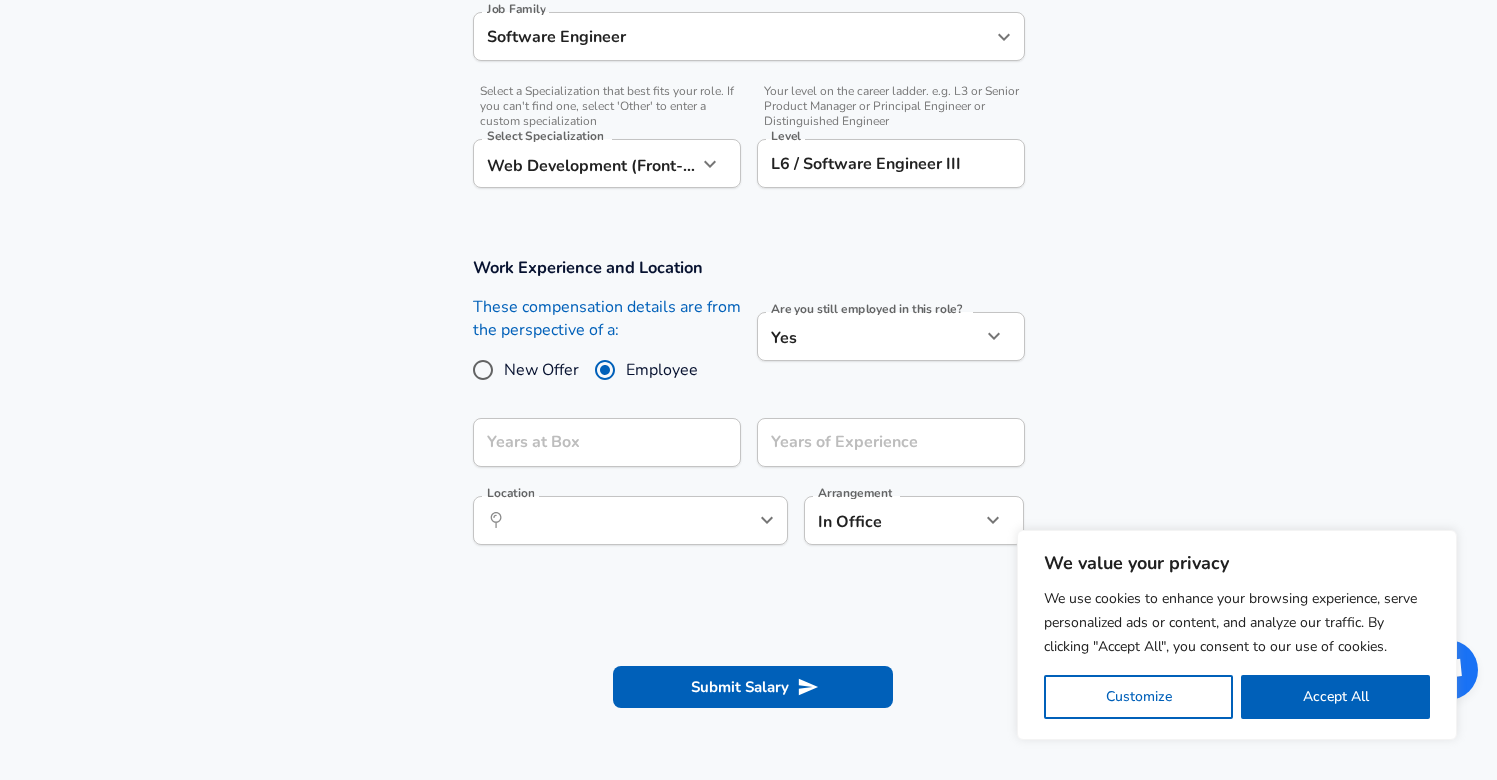 scroll, scrollTop: 635, scrollLeft: 0, axis: vertical 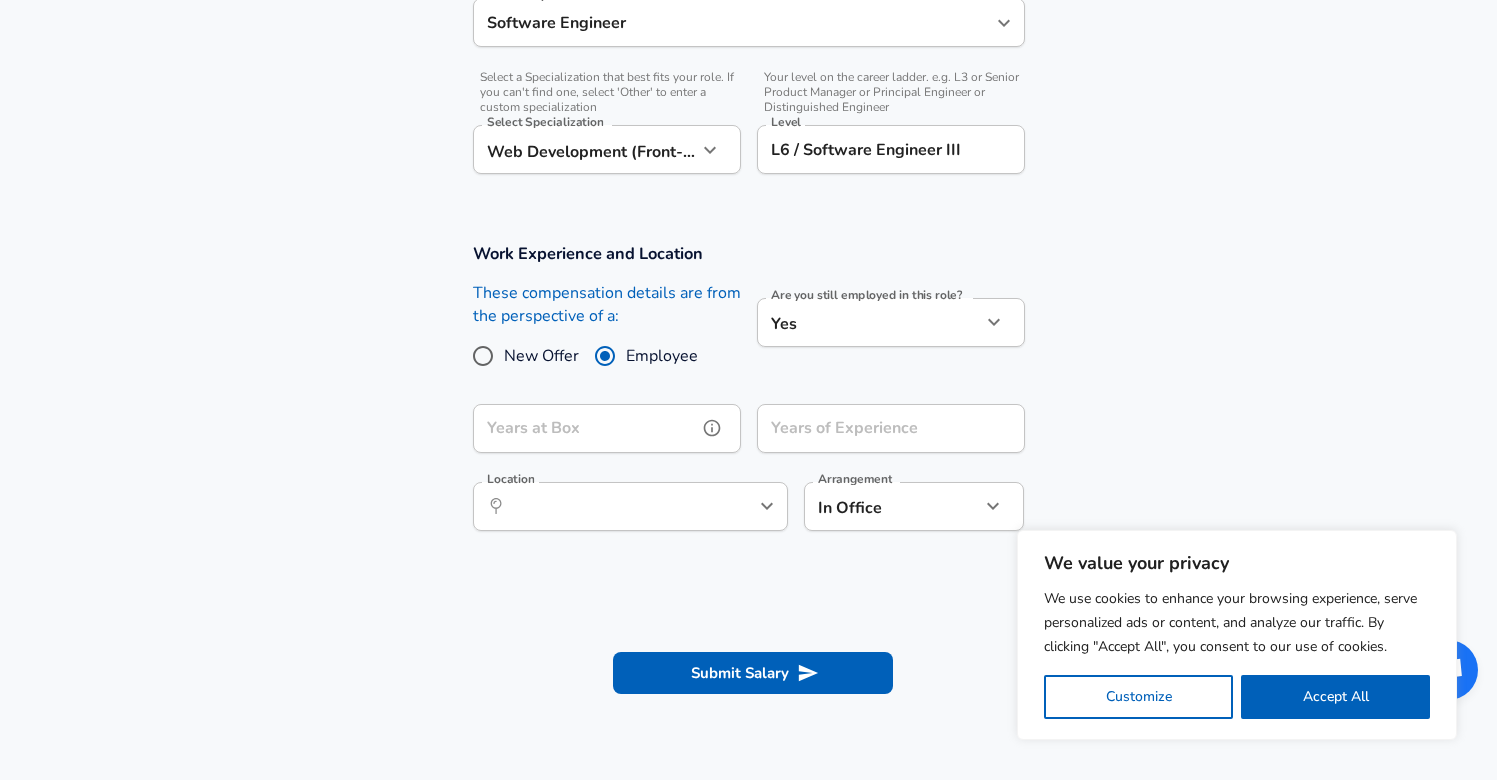 click on "Years at Box" at bounding box center [585, 428] 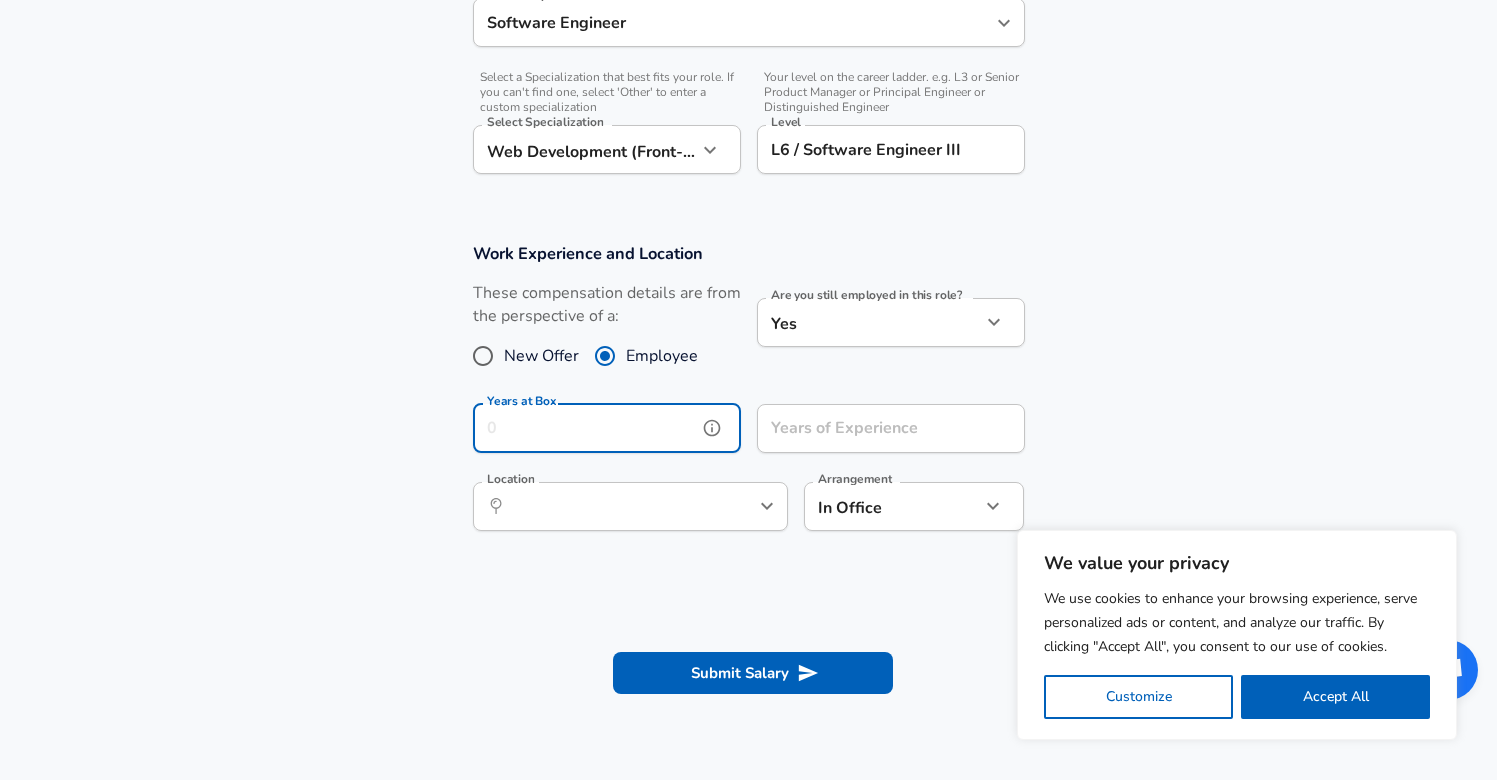 type on "2" 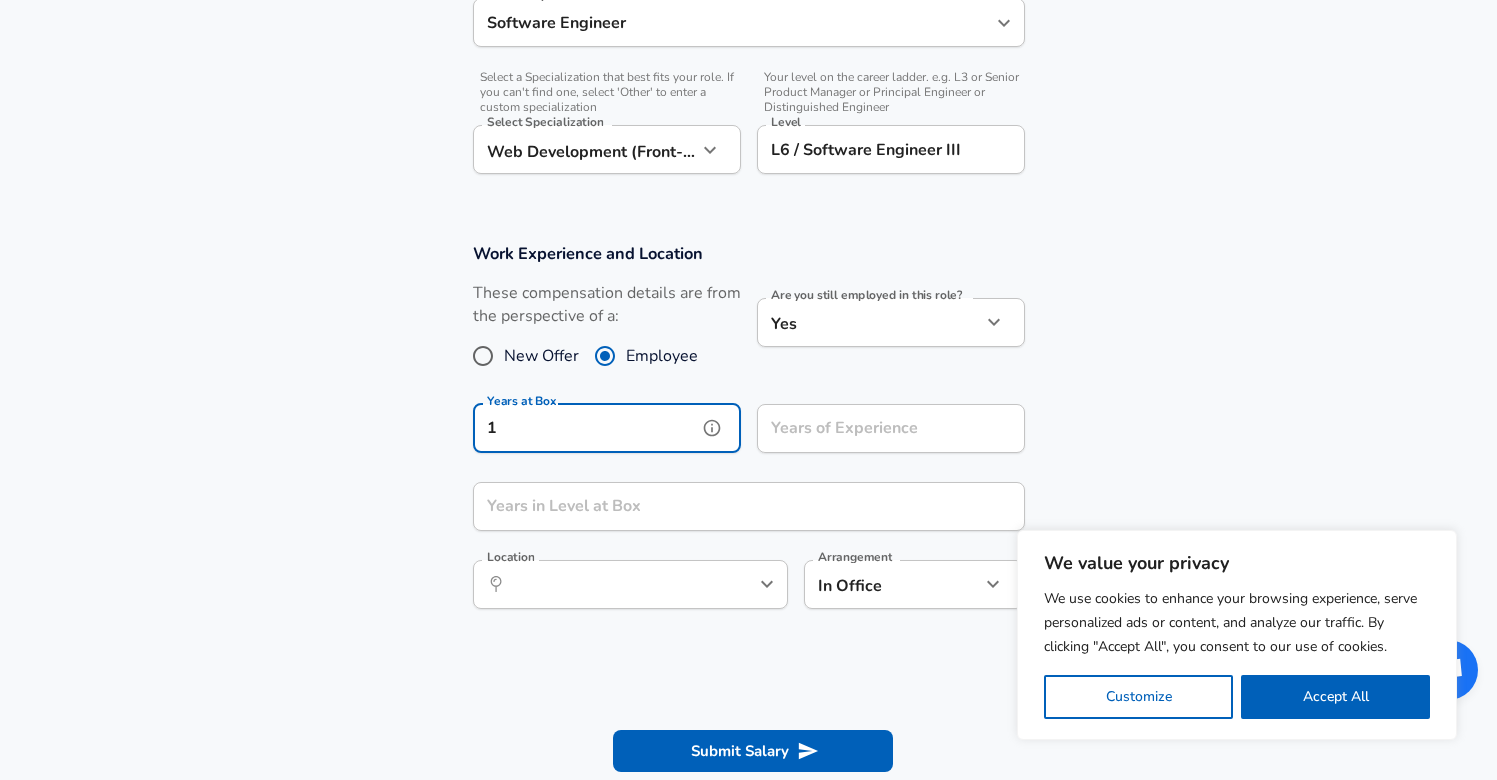 type on "1" 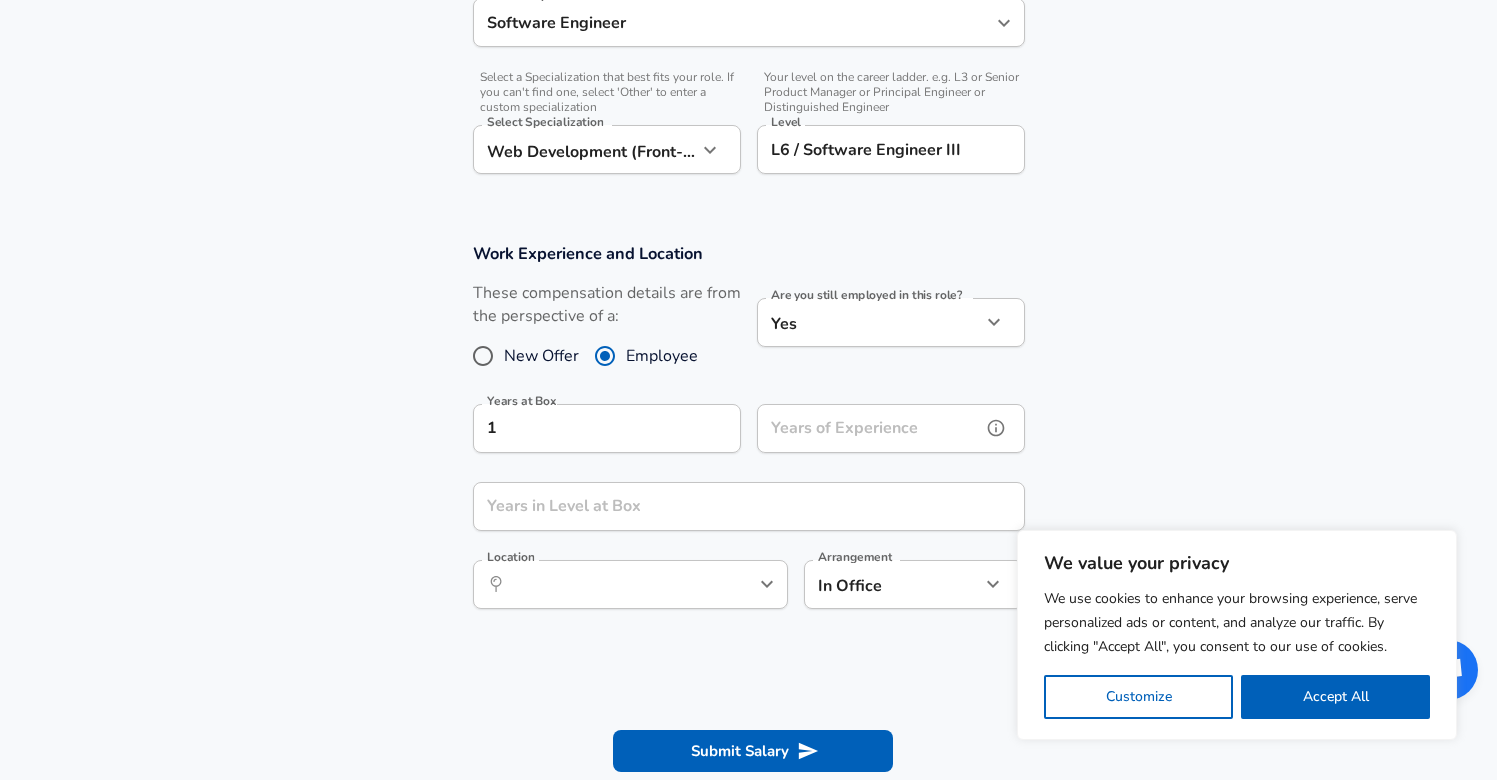 click on "Years of Experience" at bounding box center (869, 428) 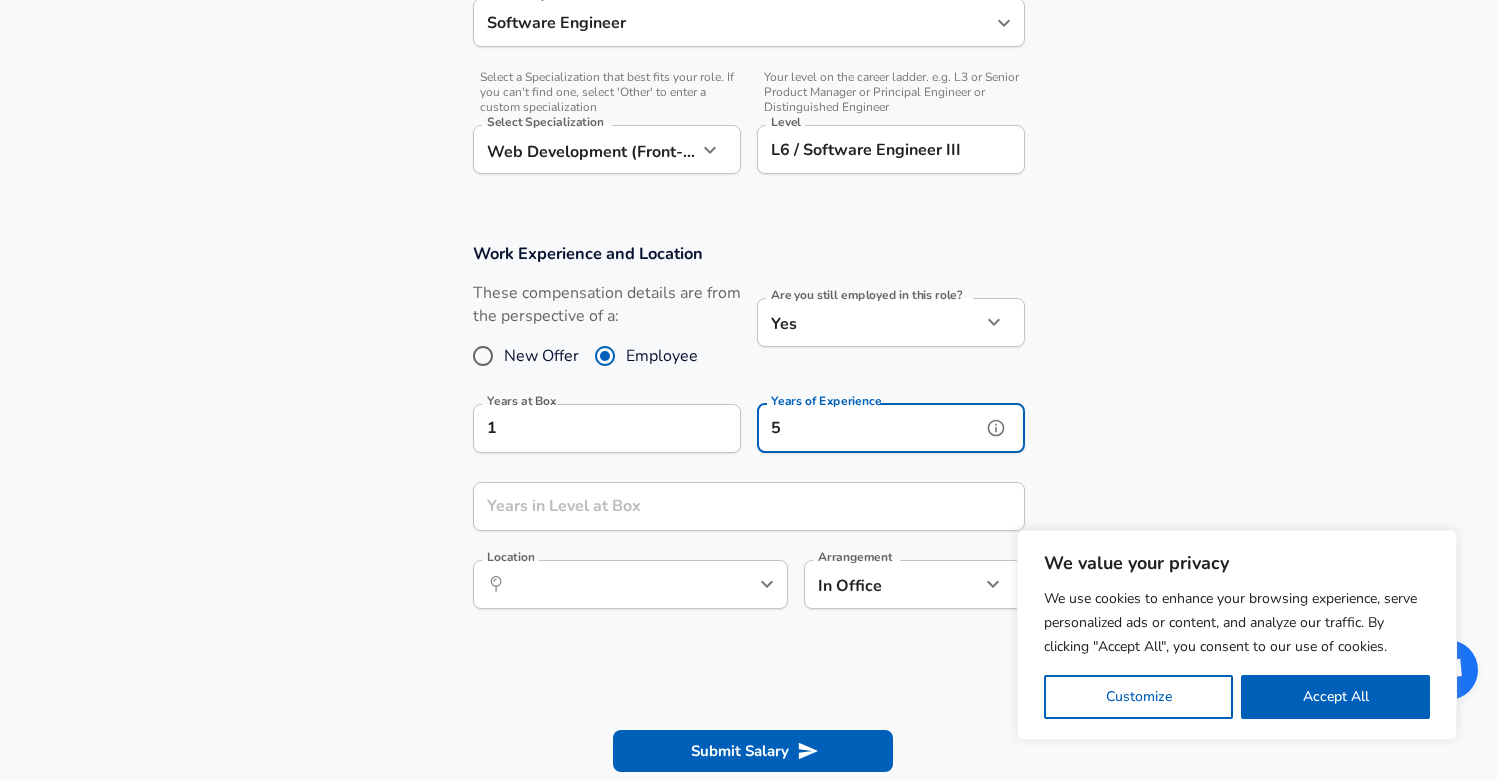 type on "5" 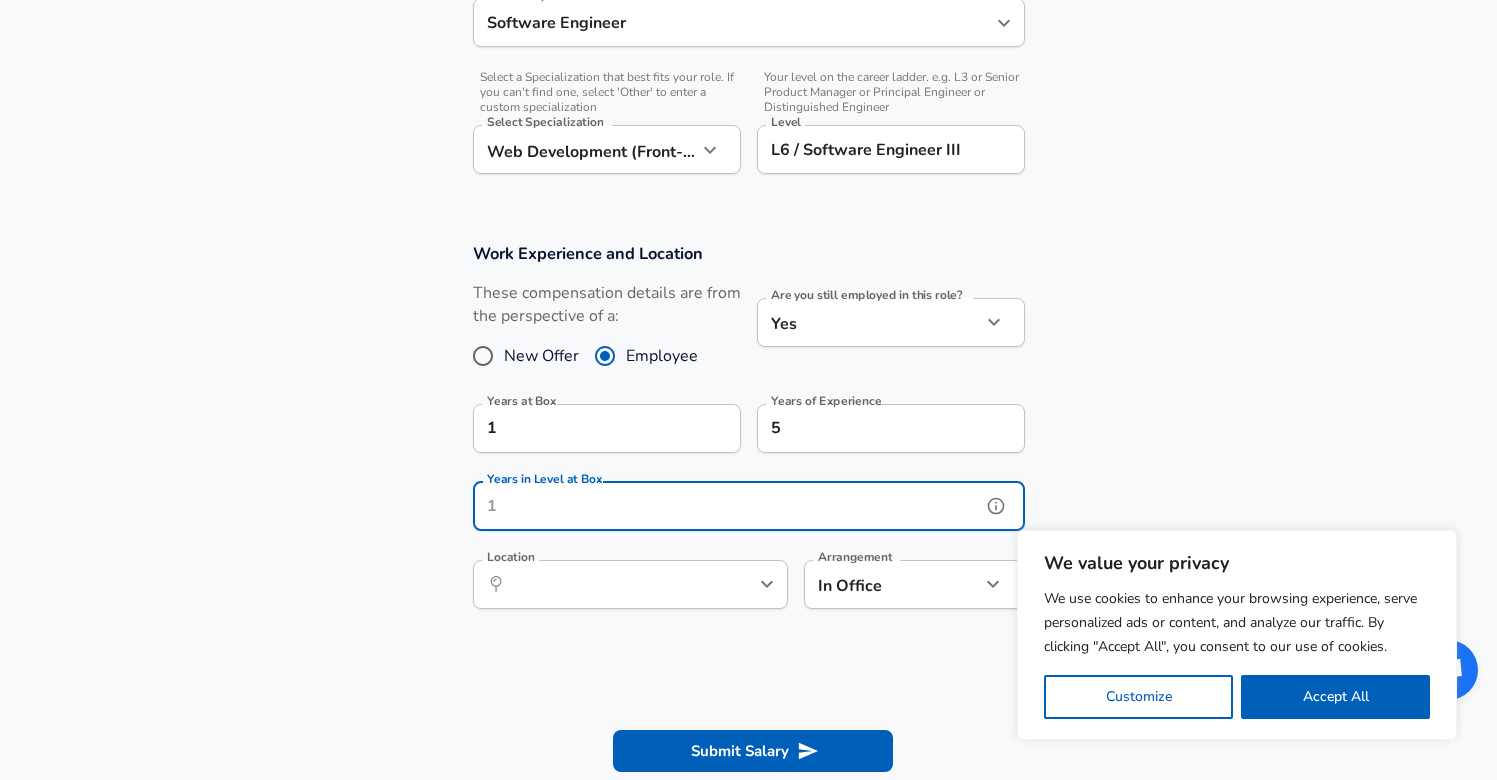 click on "Years in Level at Box" at bounding box center [727, 506] 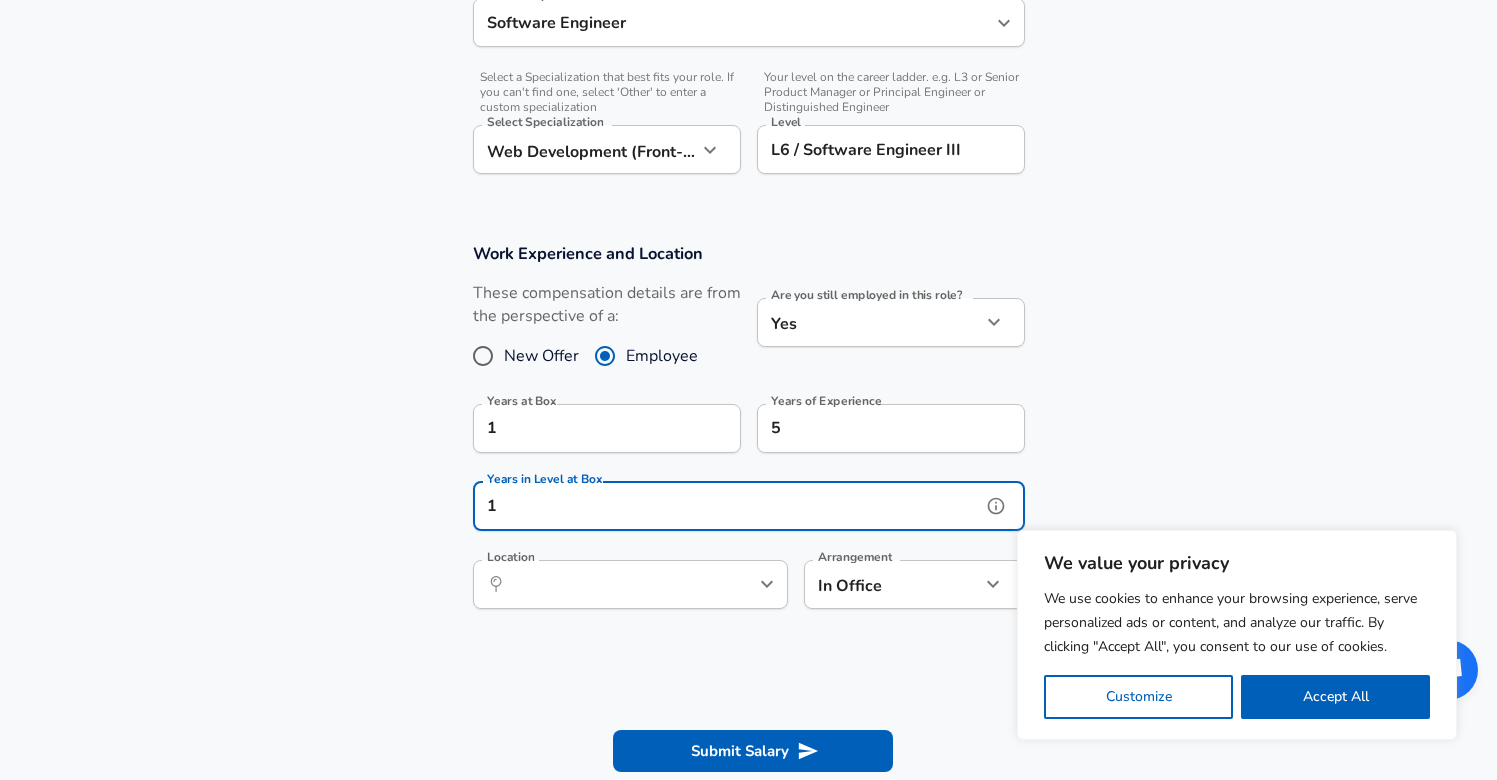 scroll, scrollTop: 715, scrollLeft: 0, axis: vertical 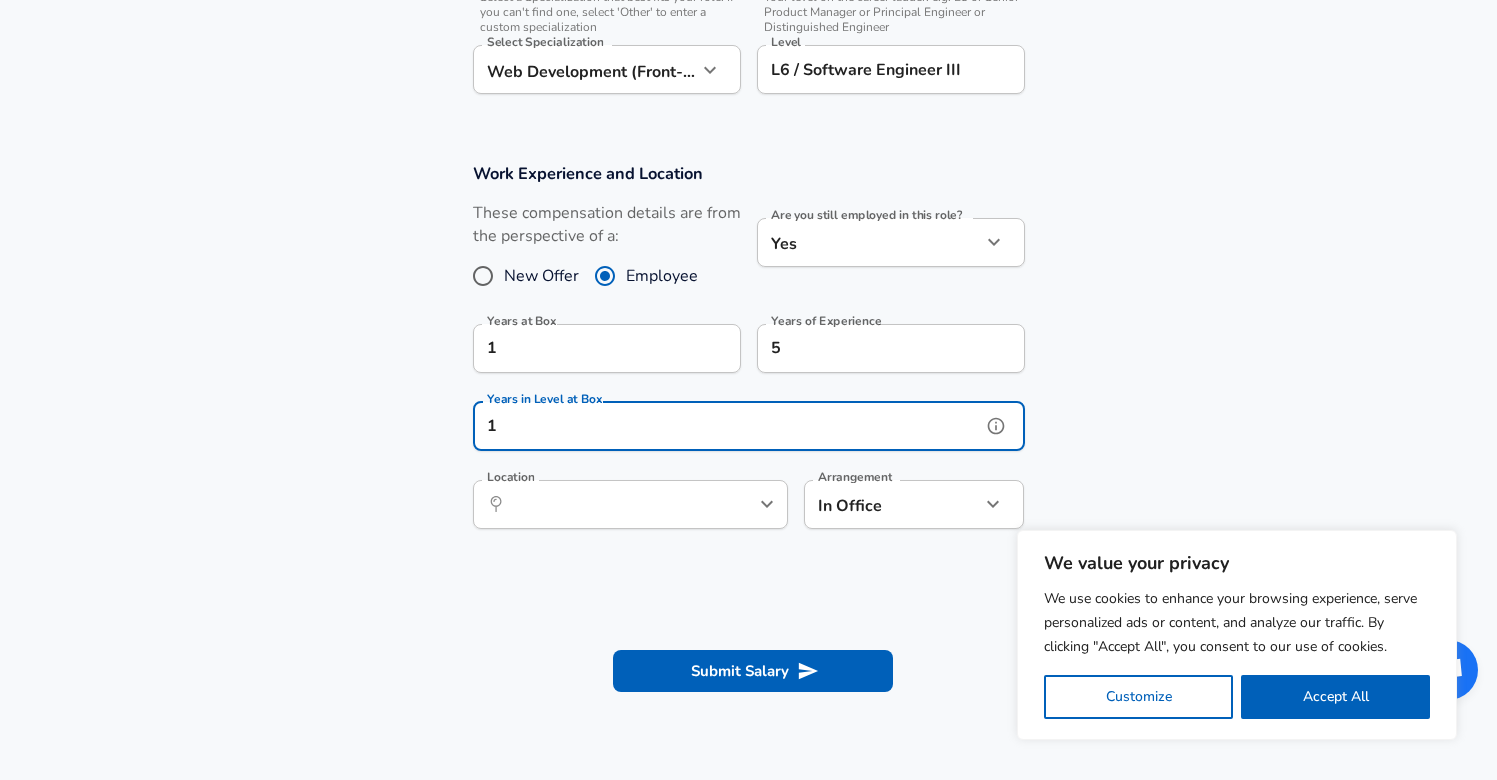 type on "1" 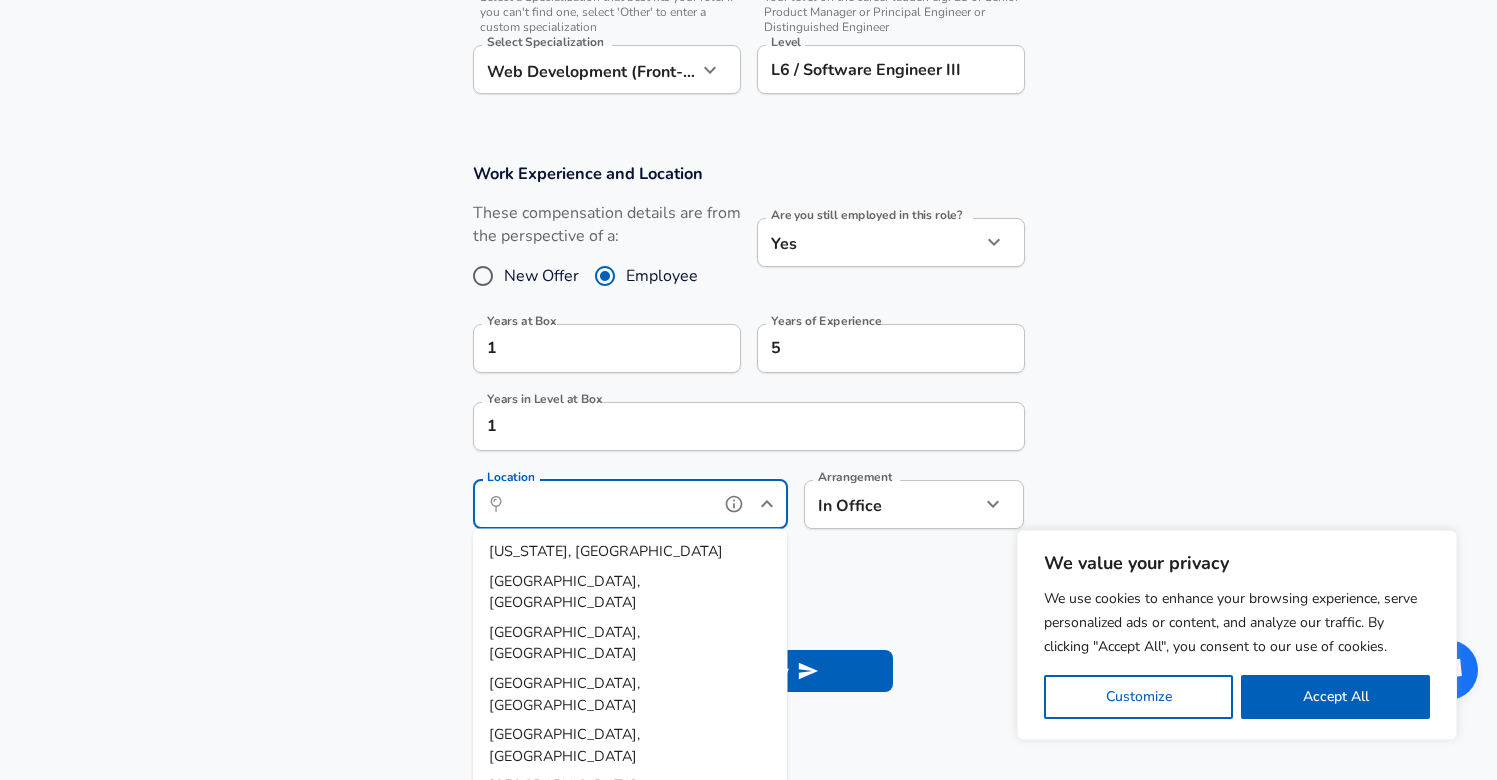 click on "Location" at bounding box center [608, 504] 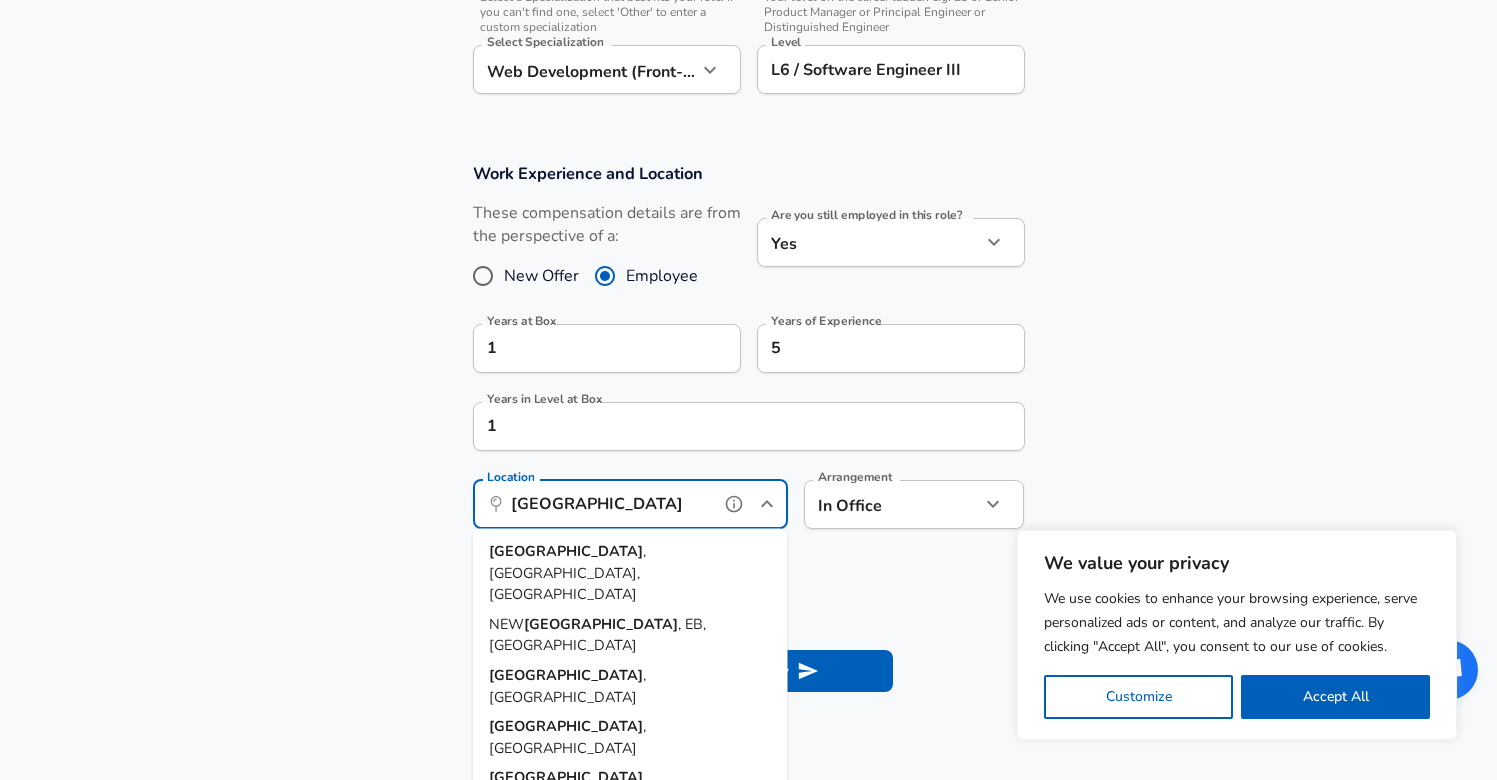 click on ", [GEOGRAPHIC_DATA], [GEOGRAPHIC_DATA]" at bounding box center (567, 572) 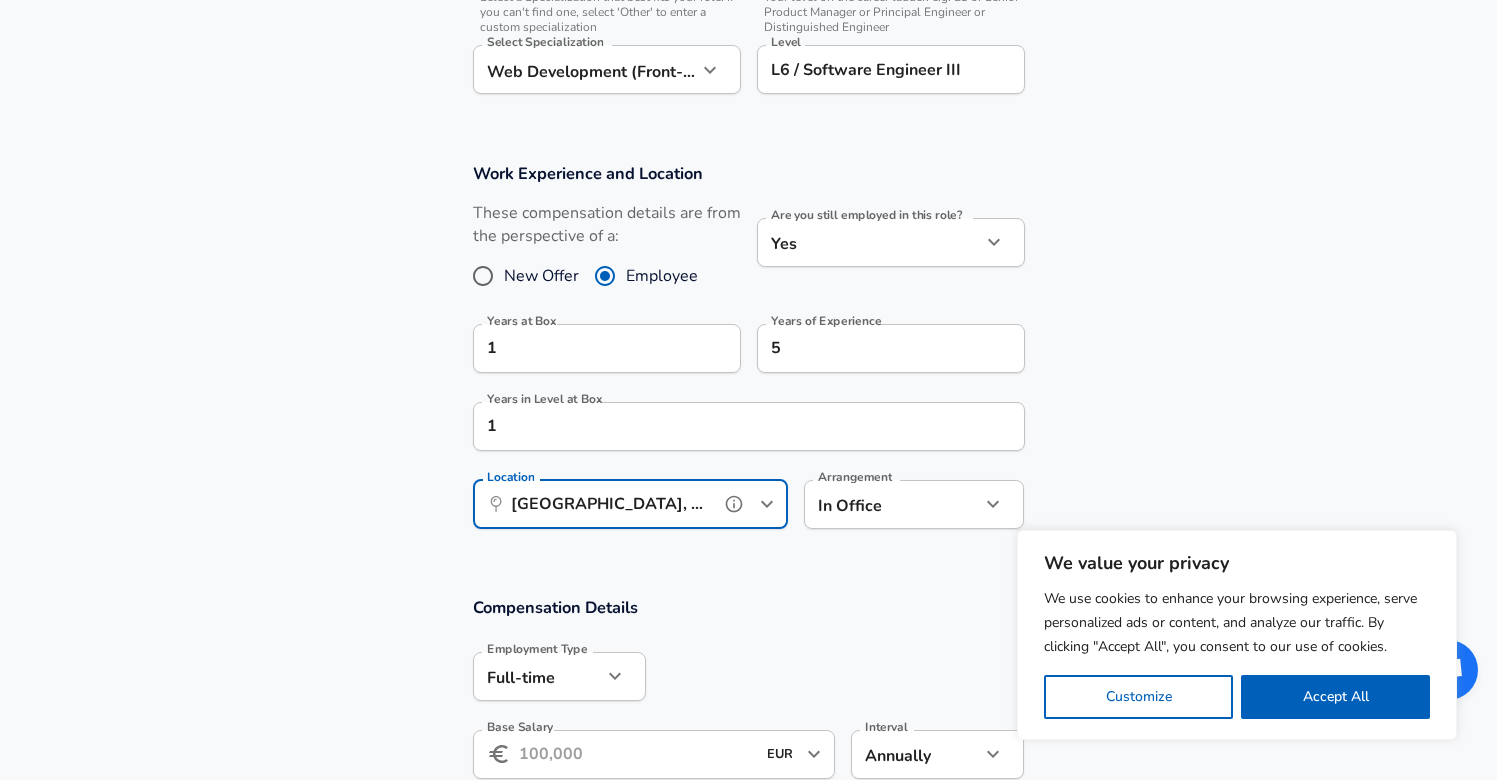 scroll, scrollTop: 807, scrollLeft: 0, axis: vertical 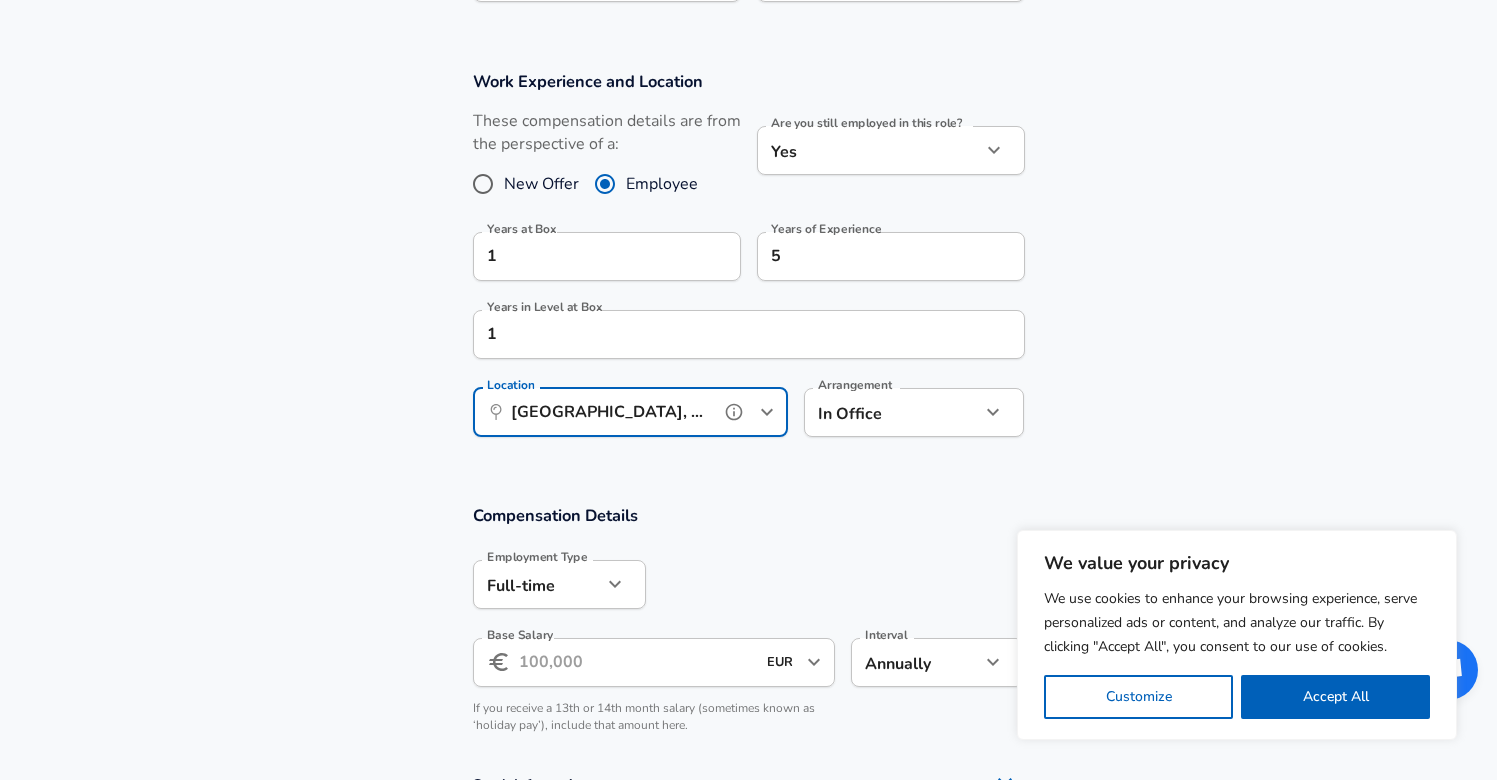 type on "[GEOGRAPHIC_DATA], [GEOGRAPHIC_DATA], [GEOGRAPHIC_DATA]" 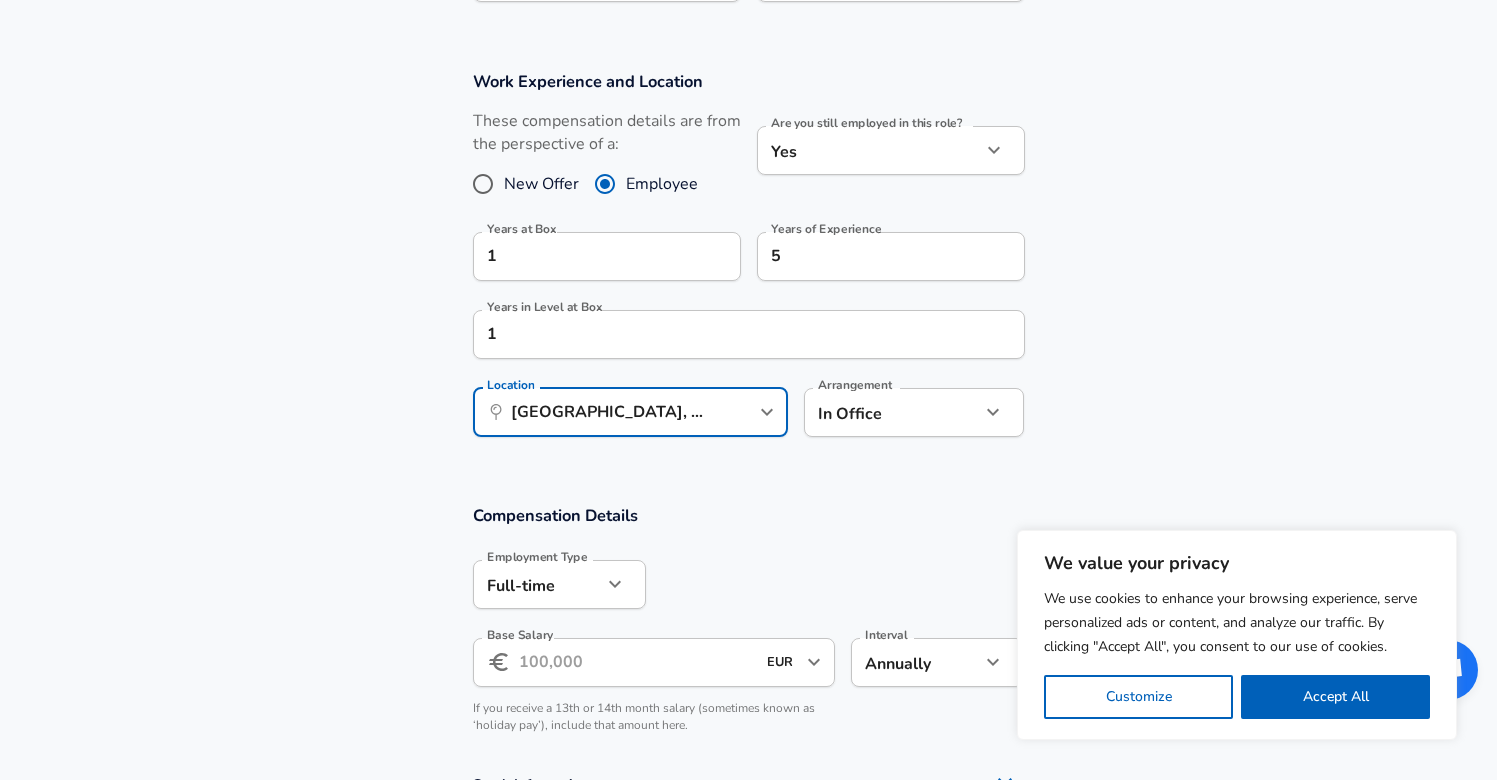 click on "We value your privacy We use cookies to enhance your browsing experience, serve personalized ads or content, and analyze our traffic. By clicking "Accept All", you consent to our use of cookies. Customize    Accept All   Customize Consent Preferences   We use cookies to help you navigate efficiently and perform certain functions. You will find detailed information about all cookies under each consent category below. The cookies that are categorized as "Necessary" are stored on your browser as they are essential for enabling the basic functionalities of the site. ...  Show more Necessary Always Active Necessary cookies are required to enable the basic features of this site, such as providing secure log-in or adjusting your consent preferences. These cookies do not store any personally identifiable data. Cookie _GRECAPTCHA Duration 5 months 27 days Description Google Recaptcha service sets this cookie to identify bots to protect the website against malicious spam attacks. Cookie __stripe_mid Duration 1 year MR" at bounding box center [748, -417] 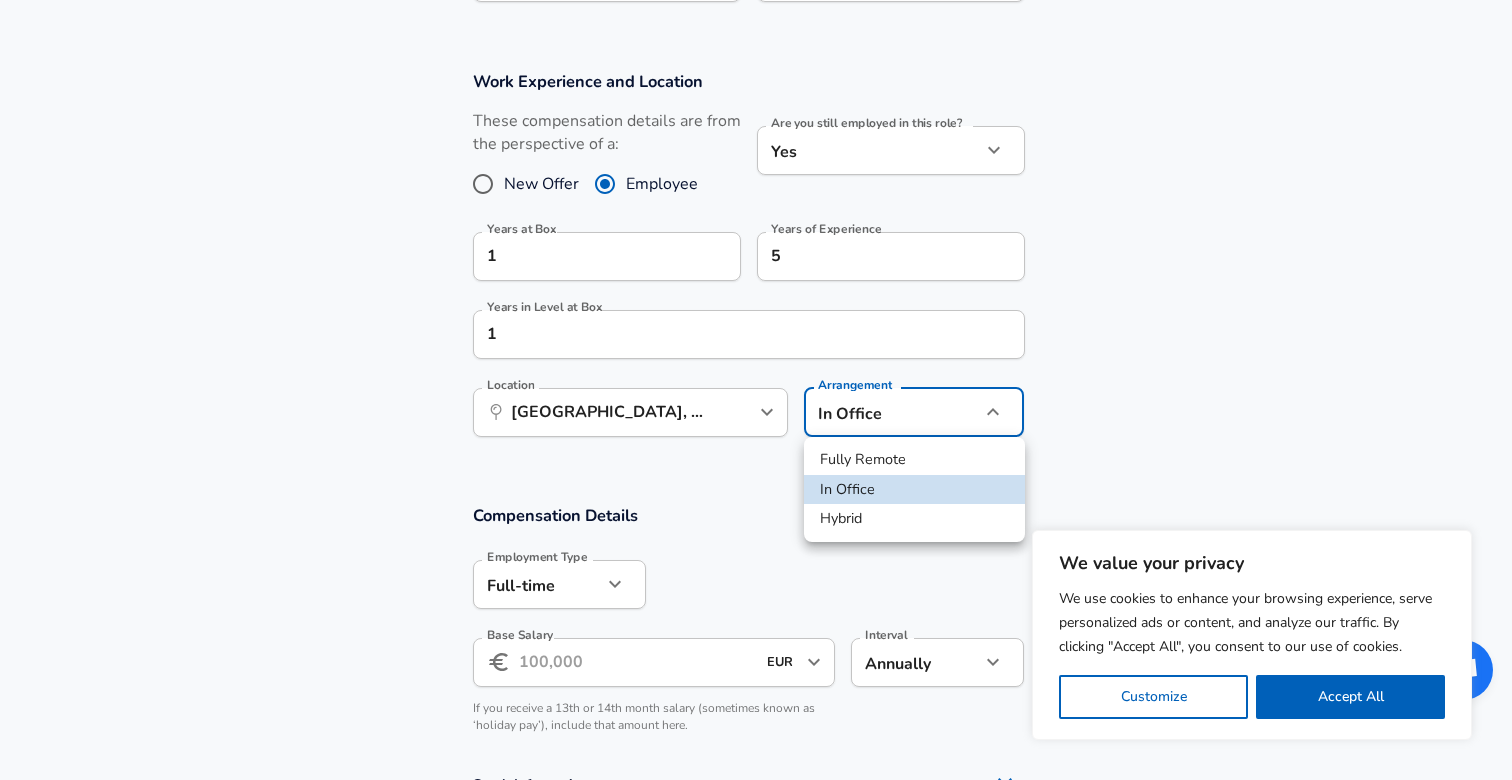 click on "Hybrid" at bounding box center [914, 519] 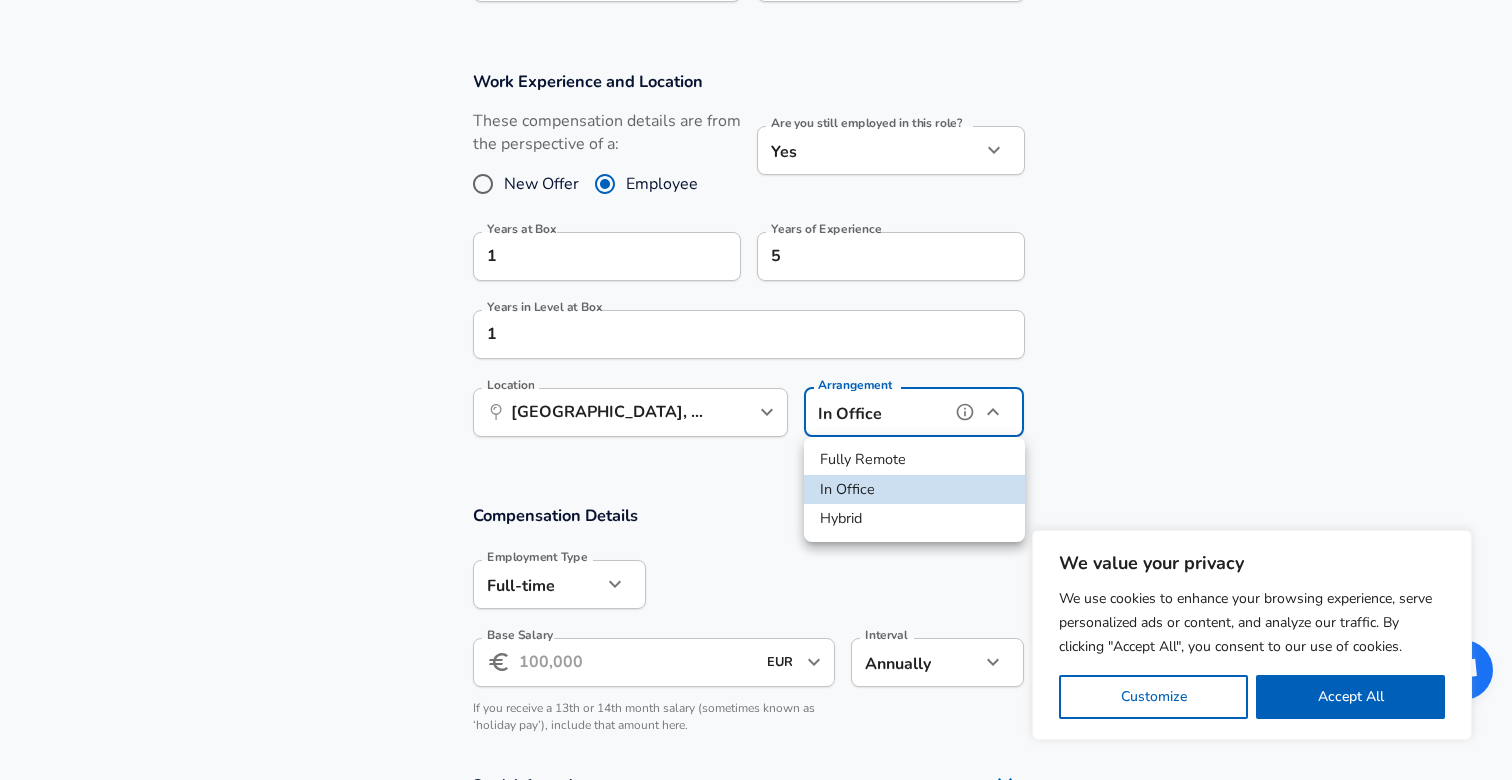 type on "hybrid" 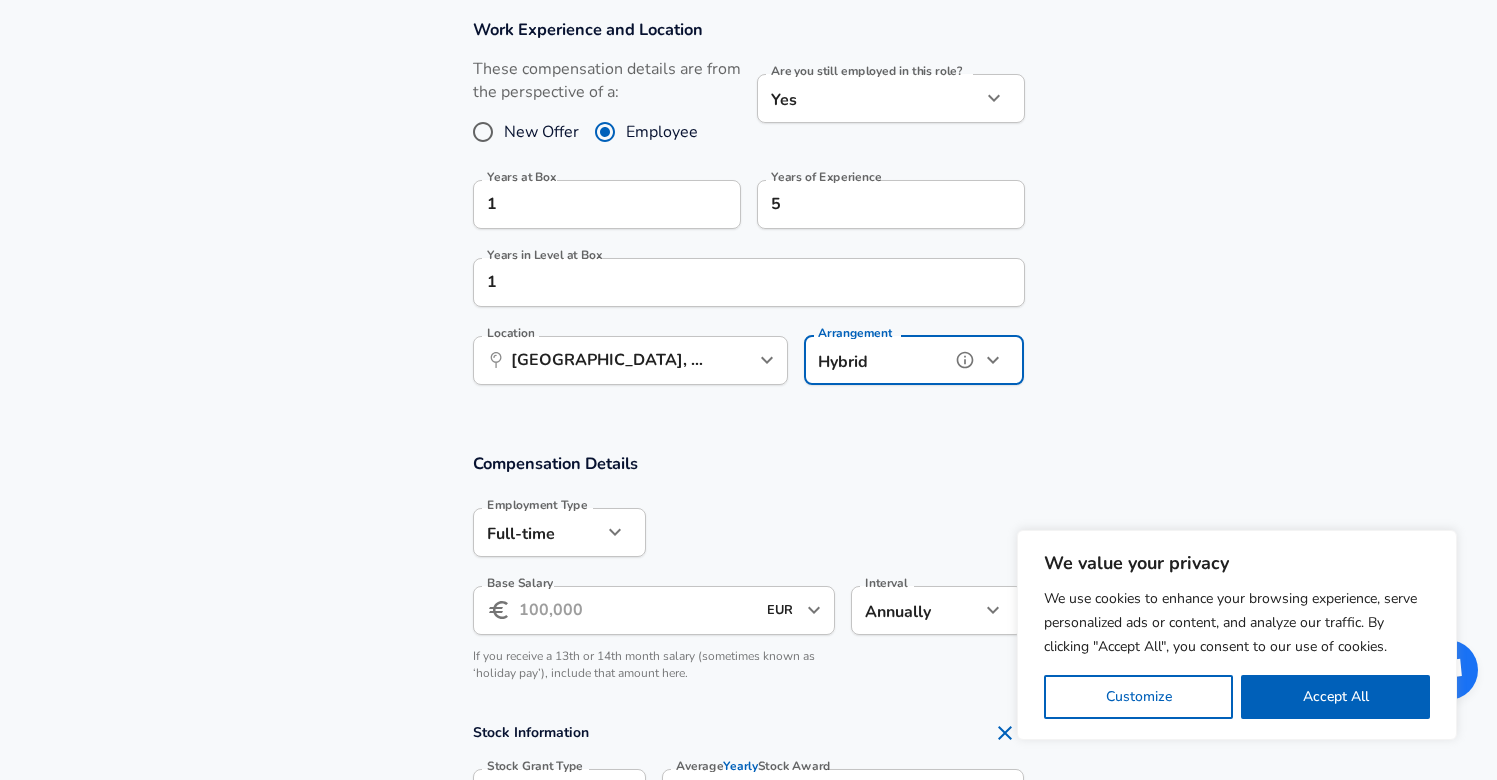 scroll, scrollTop: 948, scrollLeft: 0, axis: vertical 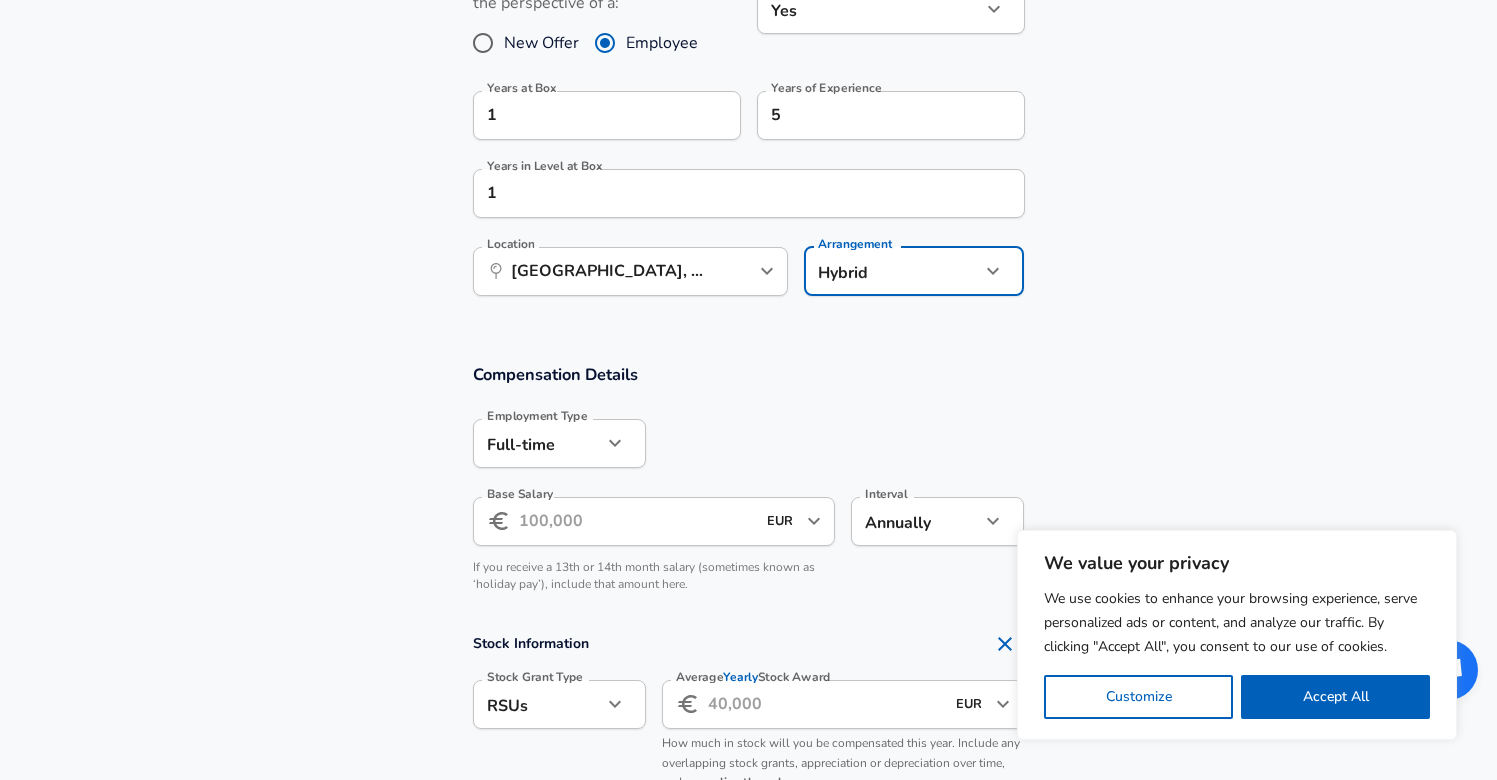 click on "Base Salary" at bounding box center (637, 521) 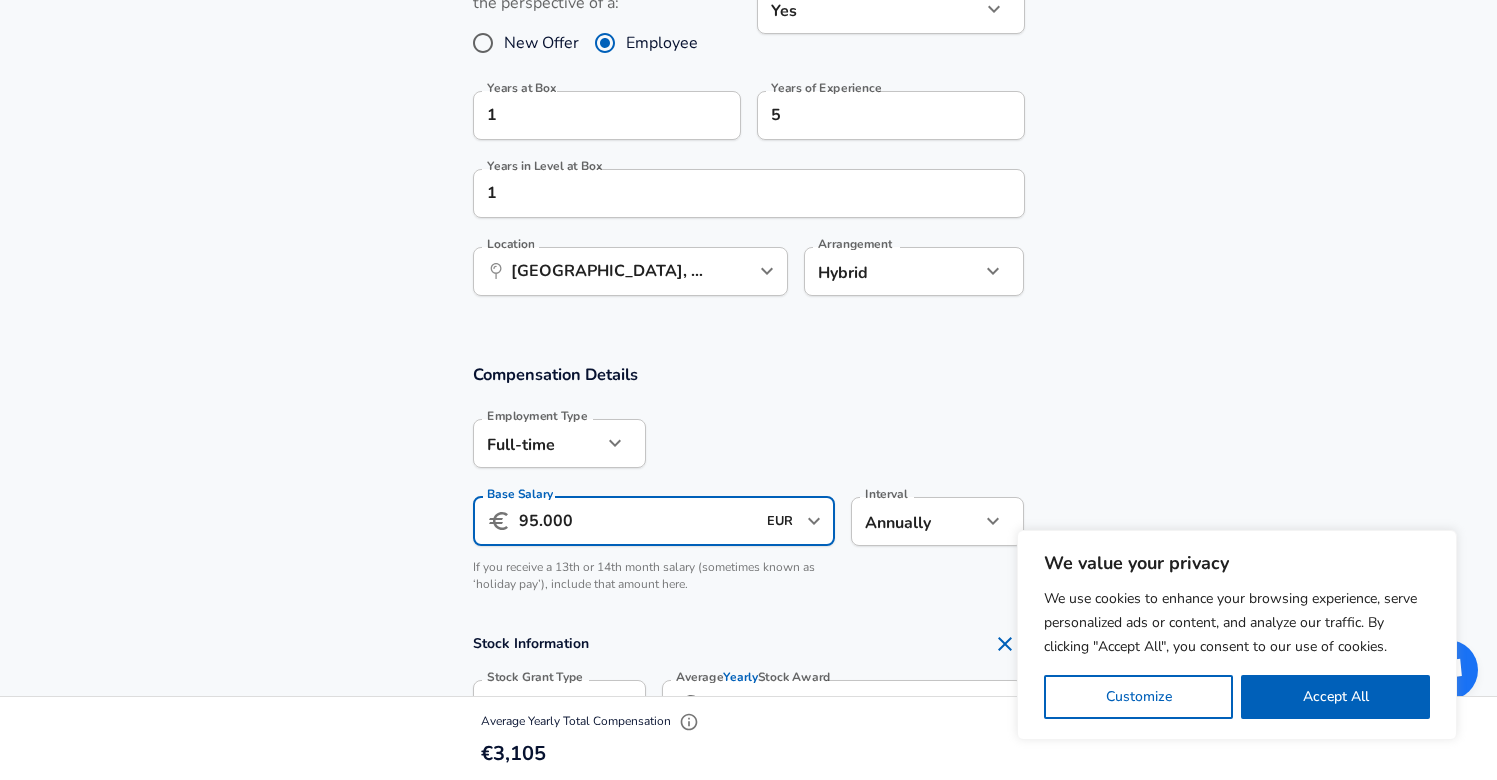 type on "95.000" 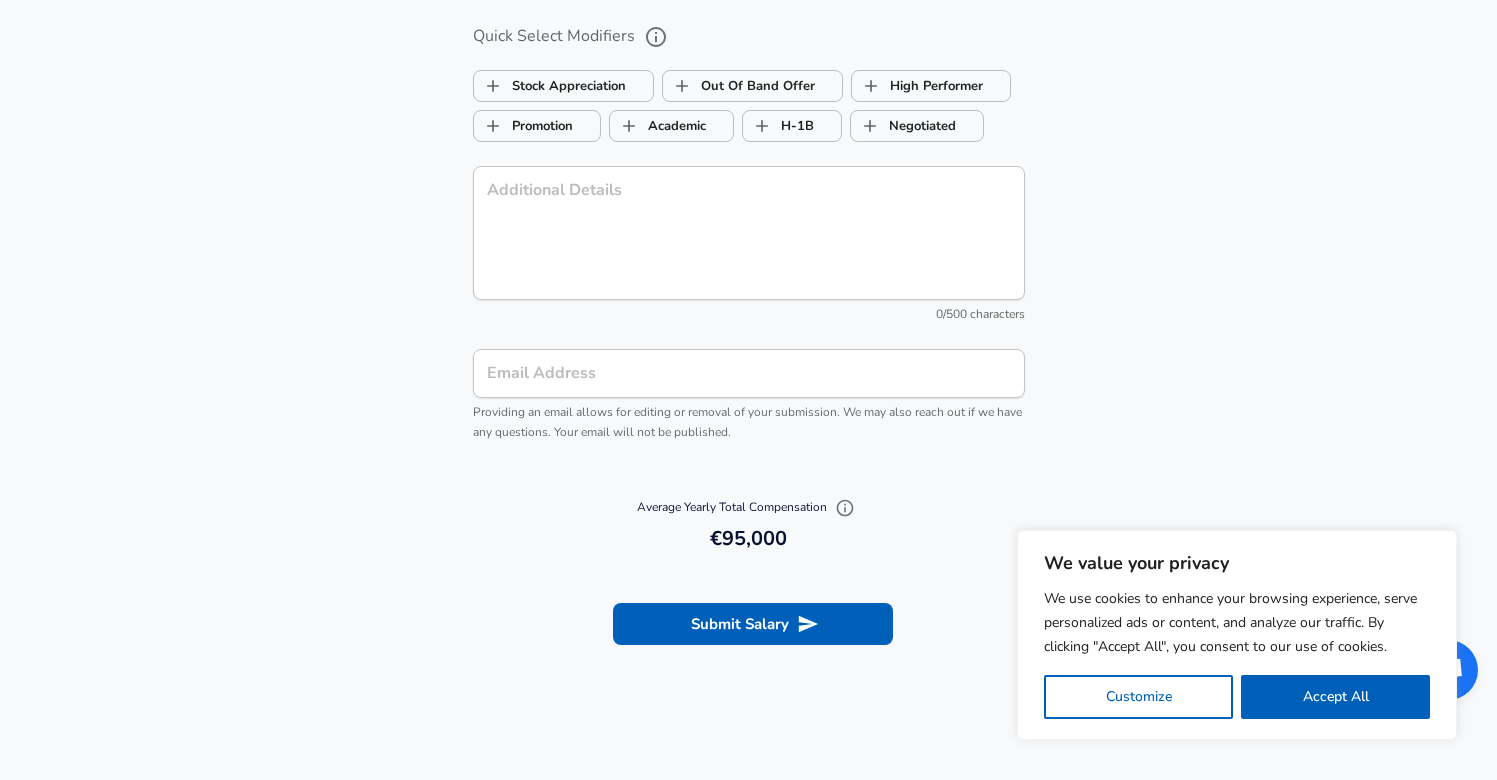 scroll, scrollTop: 2129, scrollLeft: 0, axis: vertical 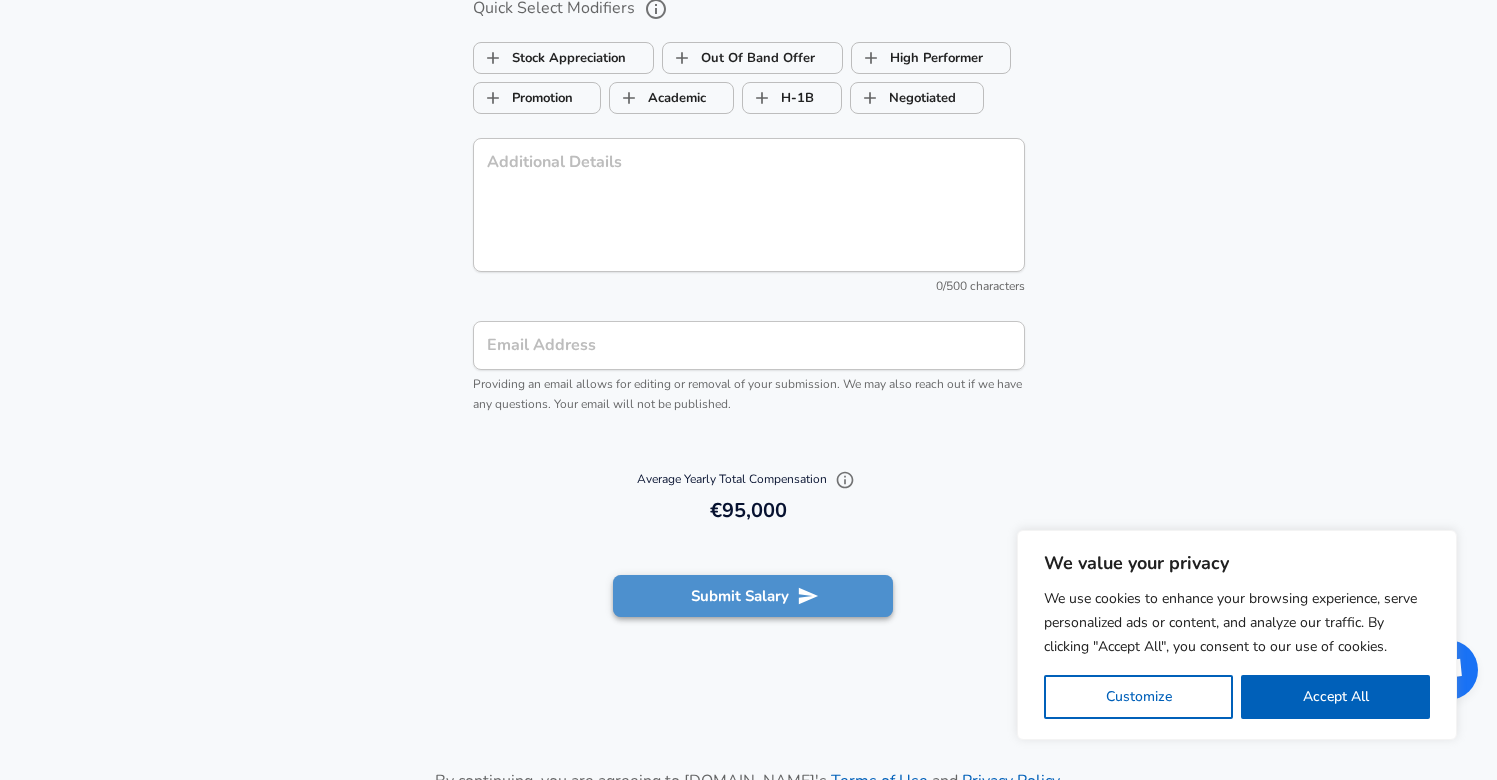 click on "Submit Salary" at bounding box center (753, 596) 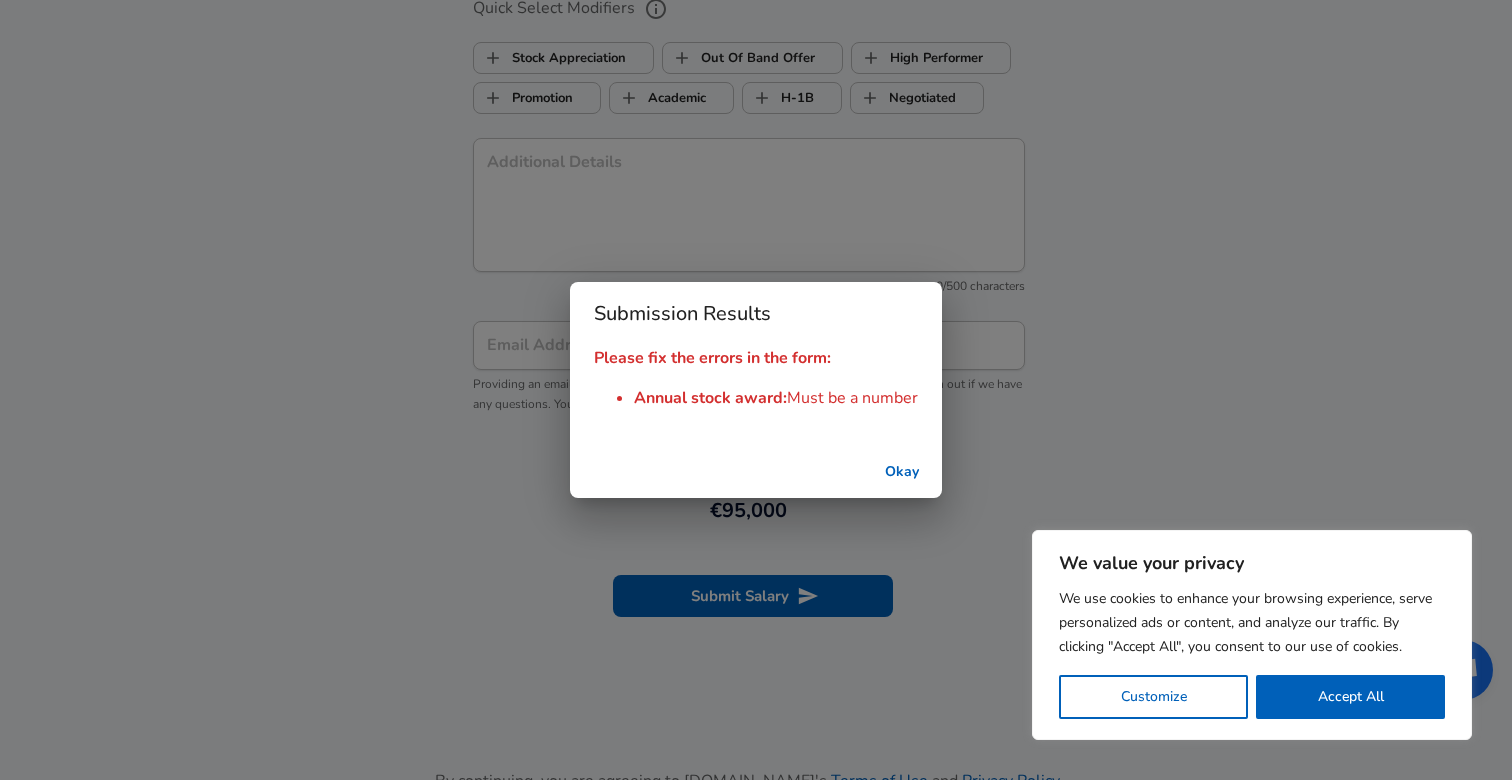 click on "Okay" at bounding box center (902, 472) 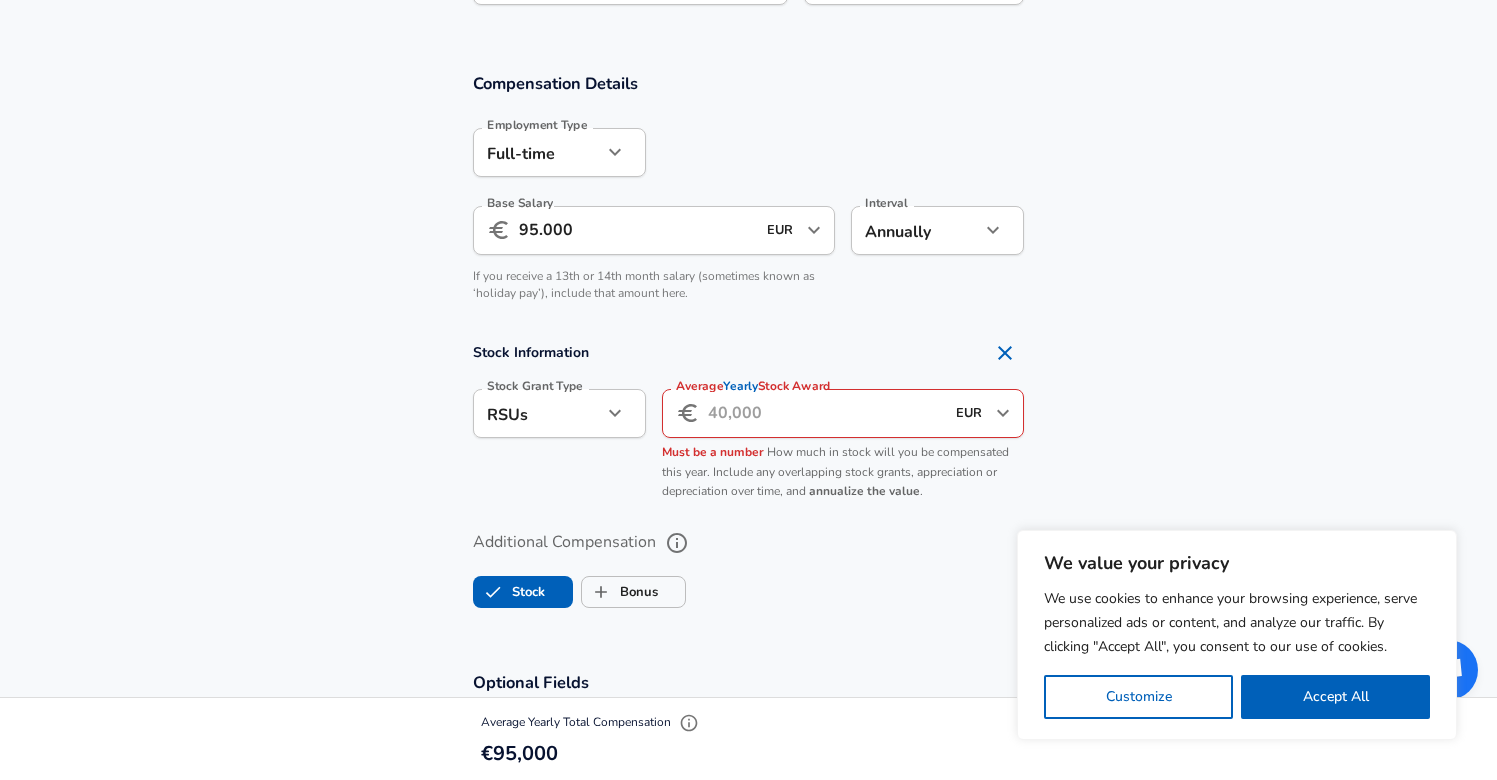 scroll, scrollTop: 1212, scrollLeft: 0, axis: vertical 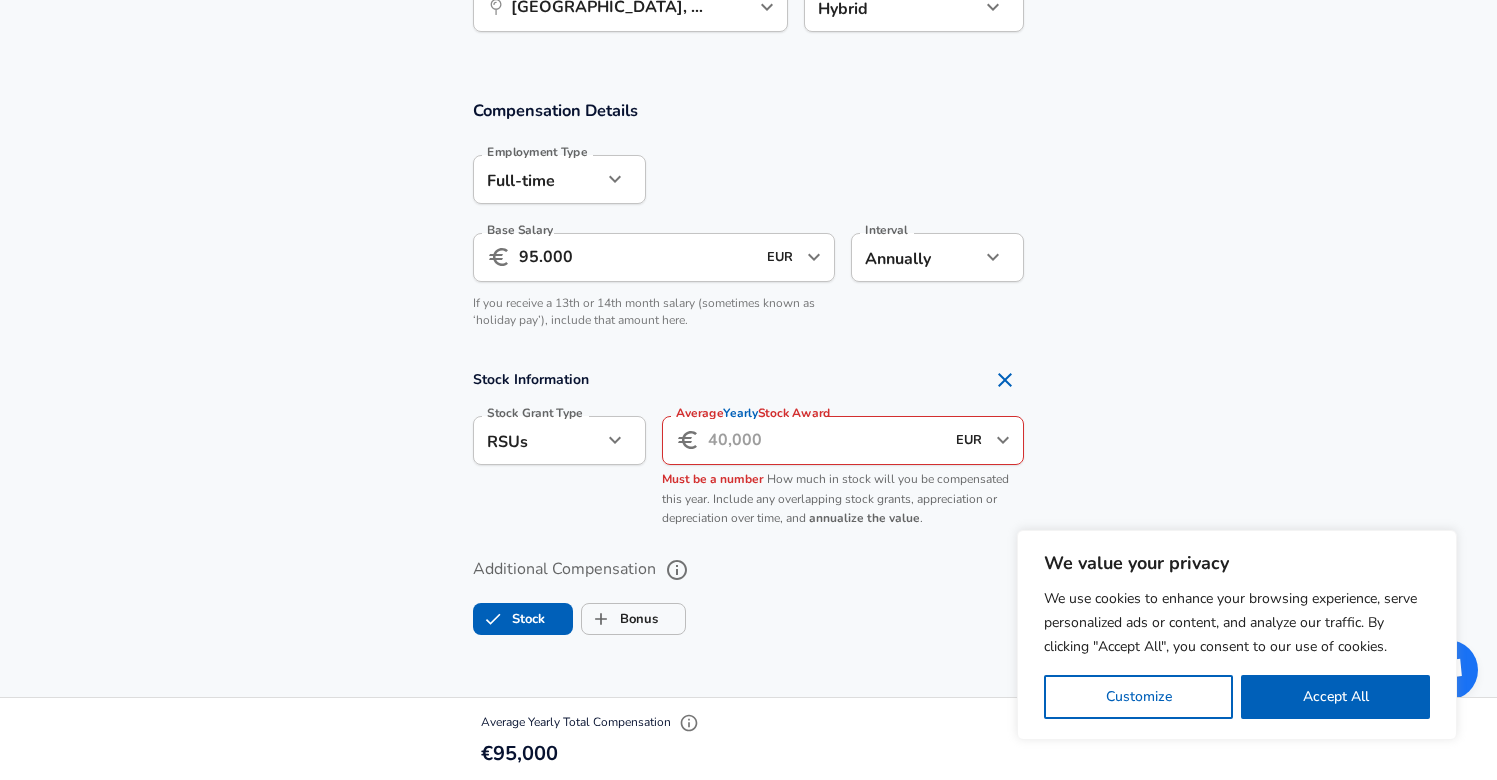 click on "Average  Yearly  Stock Award" at bounding box center (826, 440) 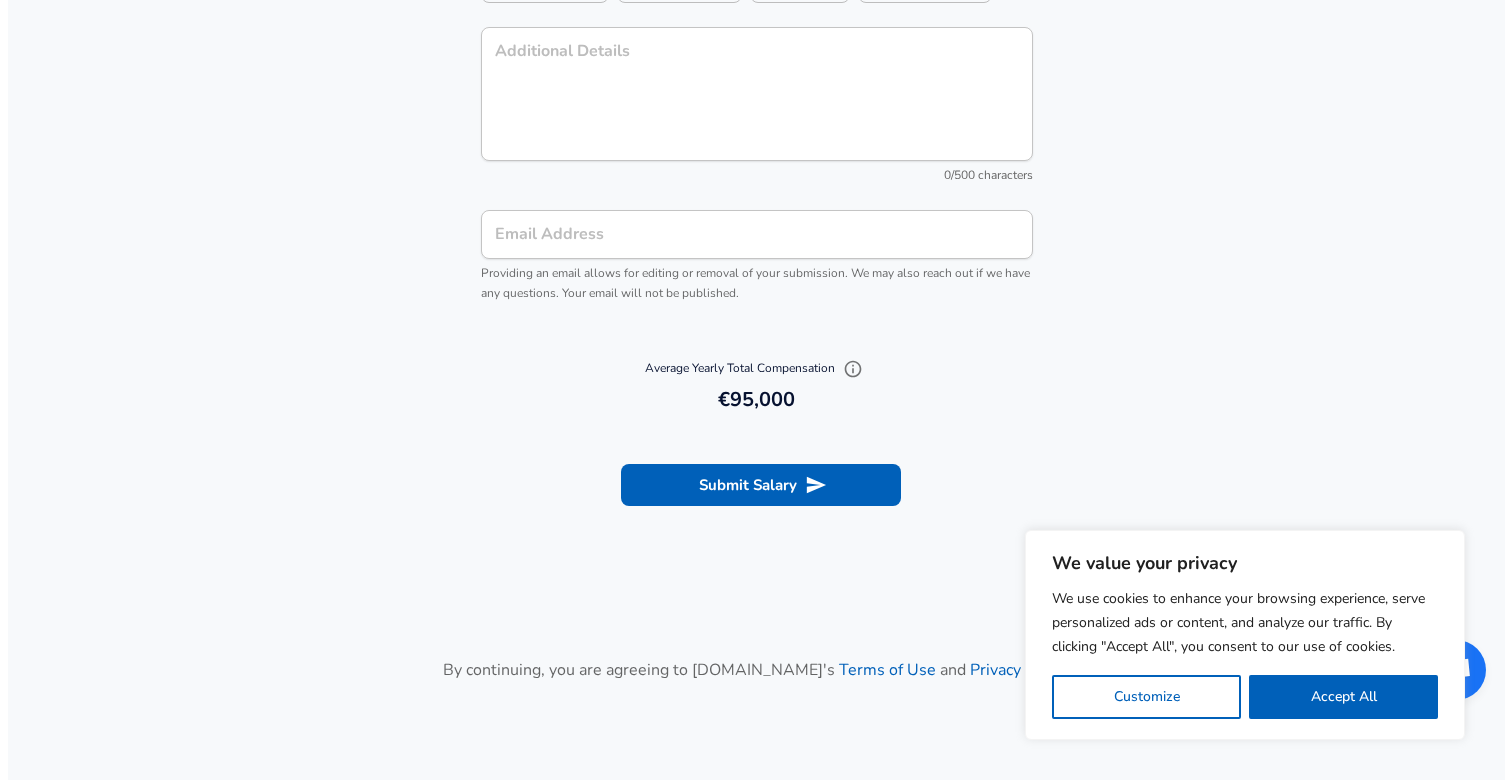 scroll, scrollTop: 2430, scrollLeft: 0, axis: vertical 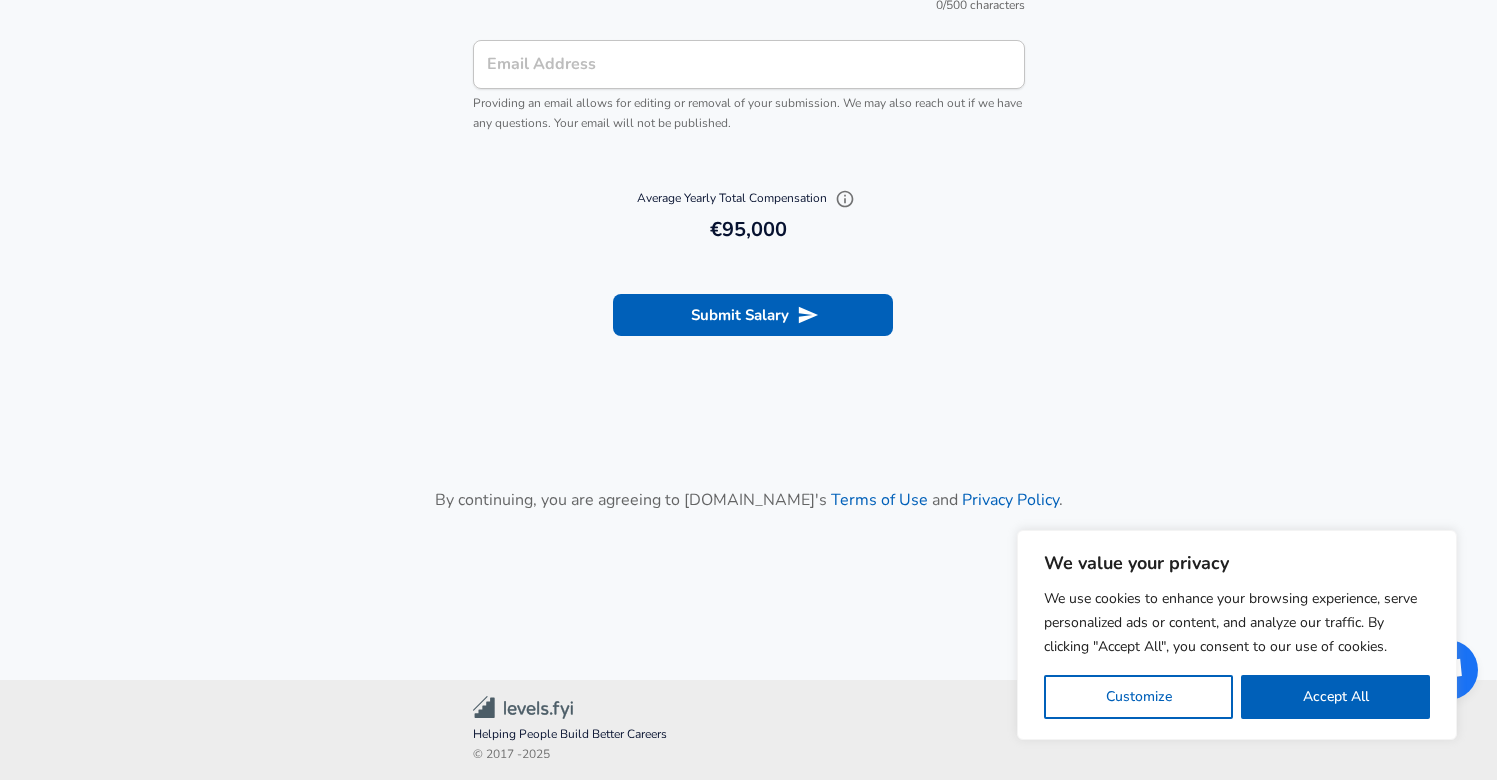 type on "0" 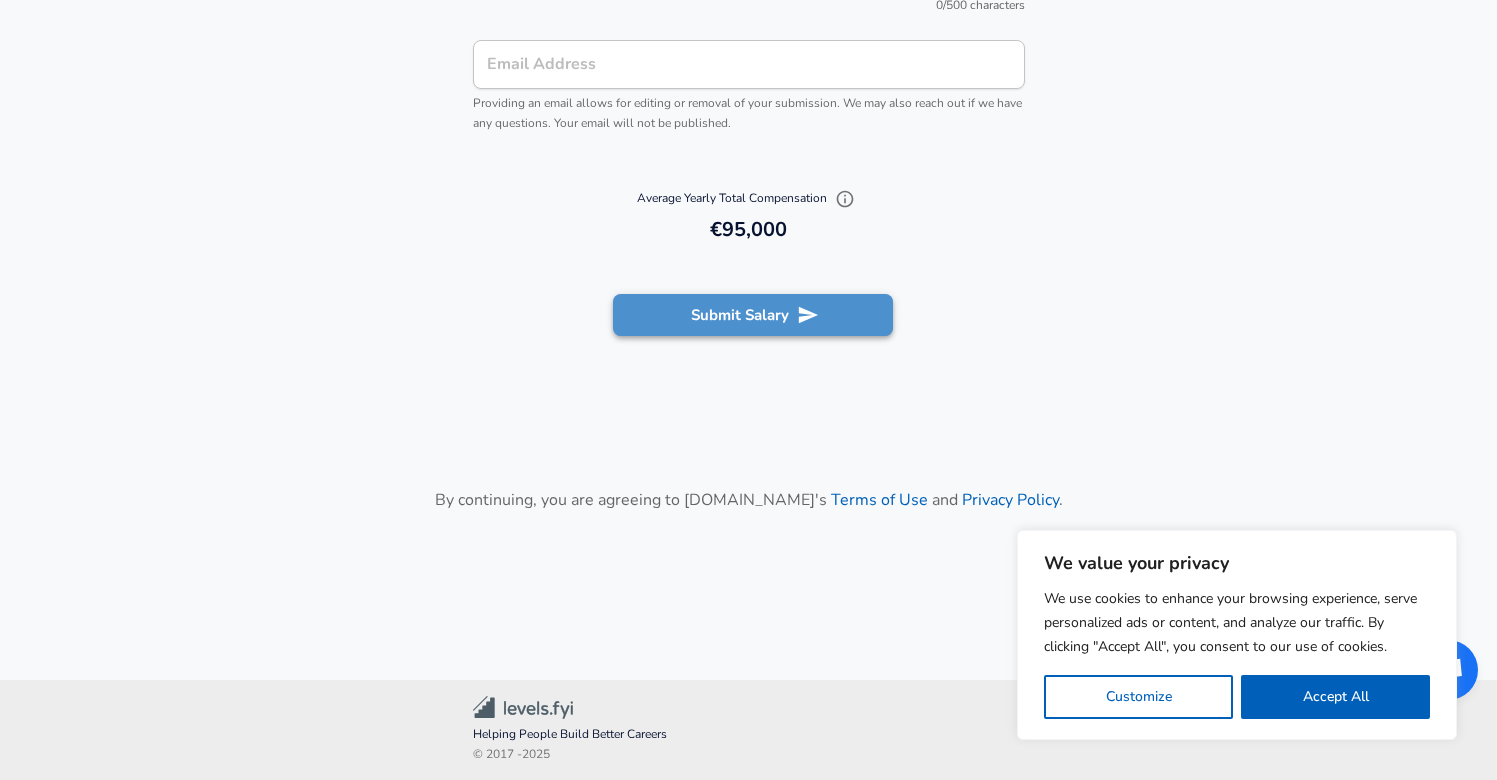 click on "Submit Salary" at bounding box center (753, 315) 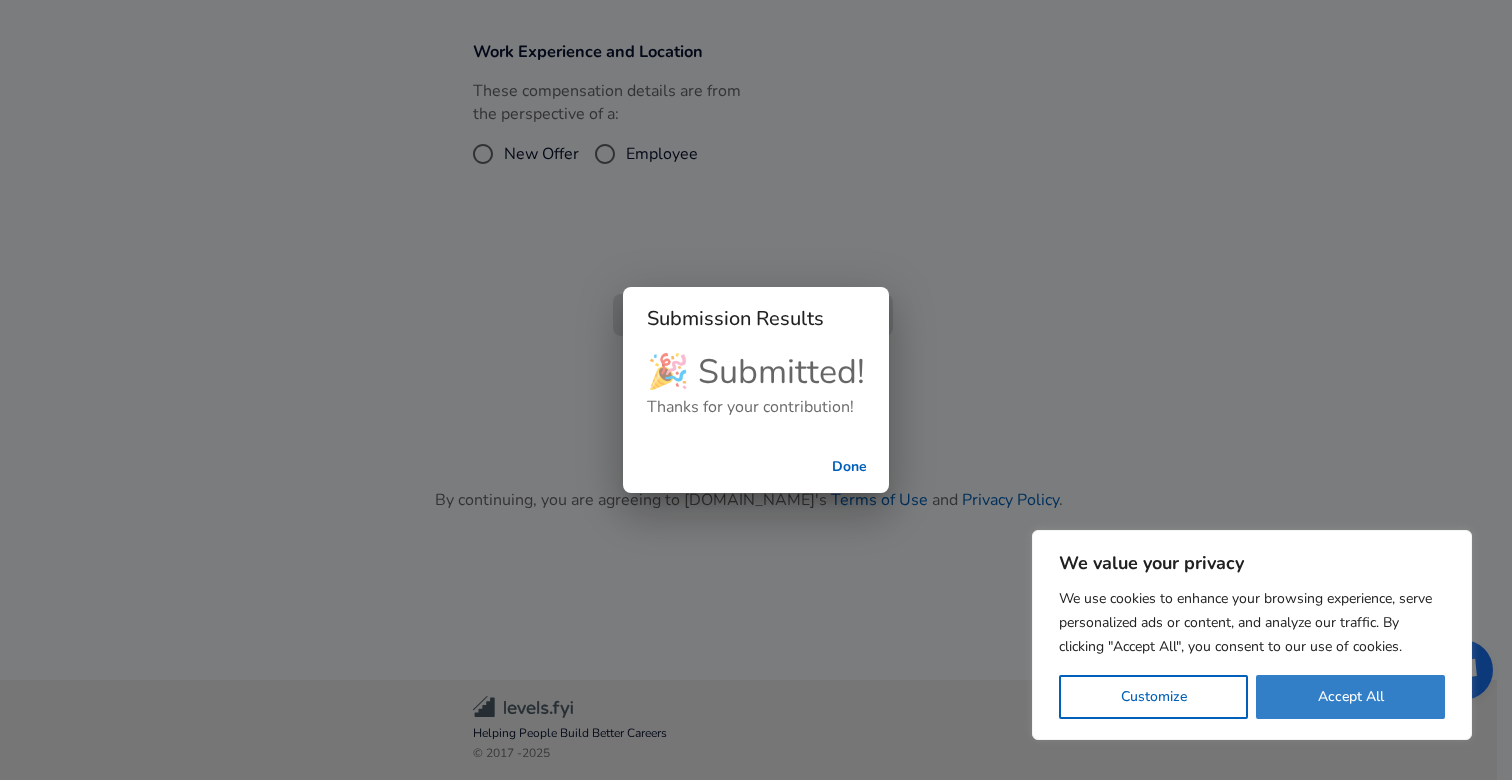scroll, scrollTop: 744, scrollLeft: 0, axis: vertical 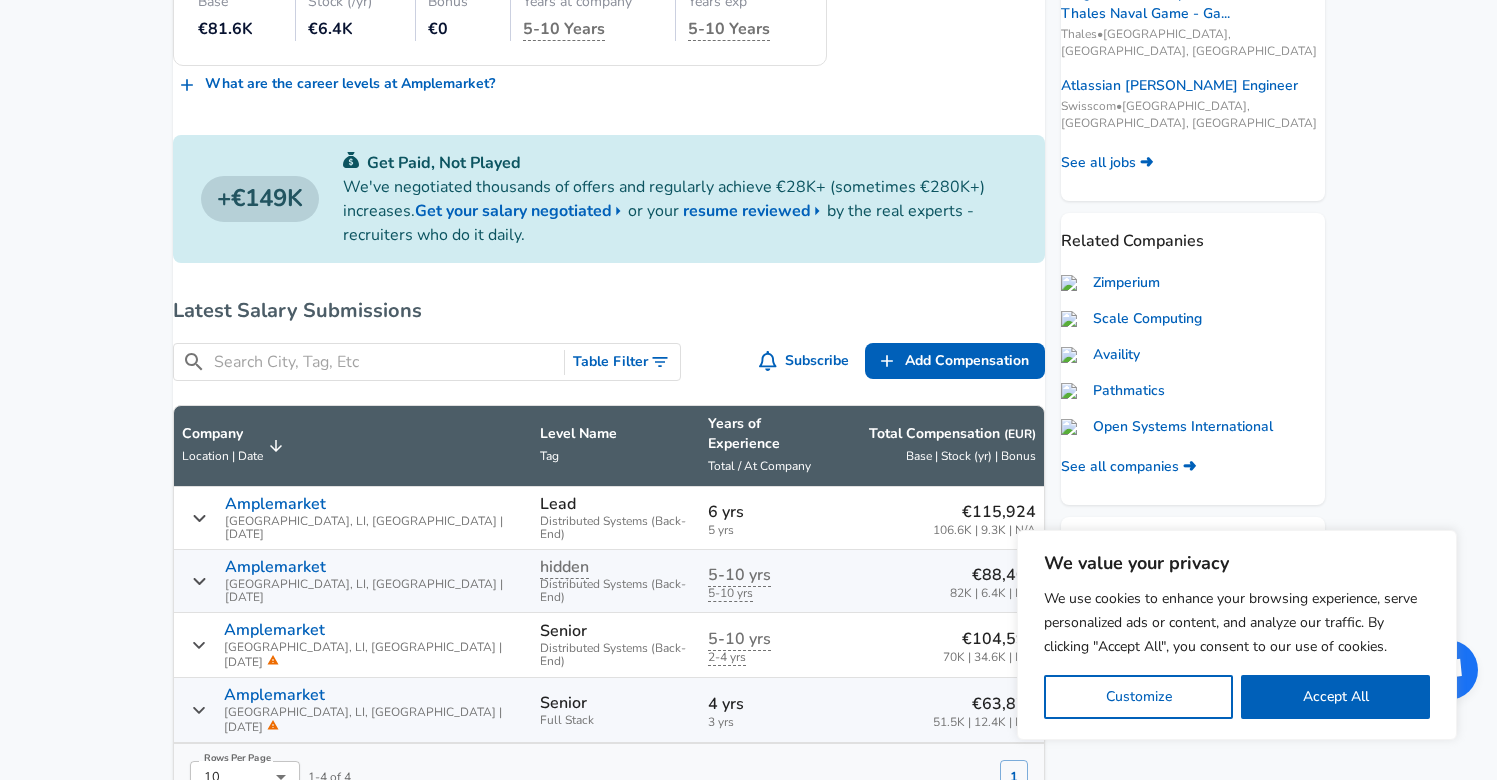 click on "70K   |   34.6K   |   N/A" at bounding box center (989, 657) 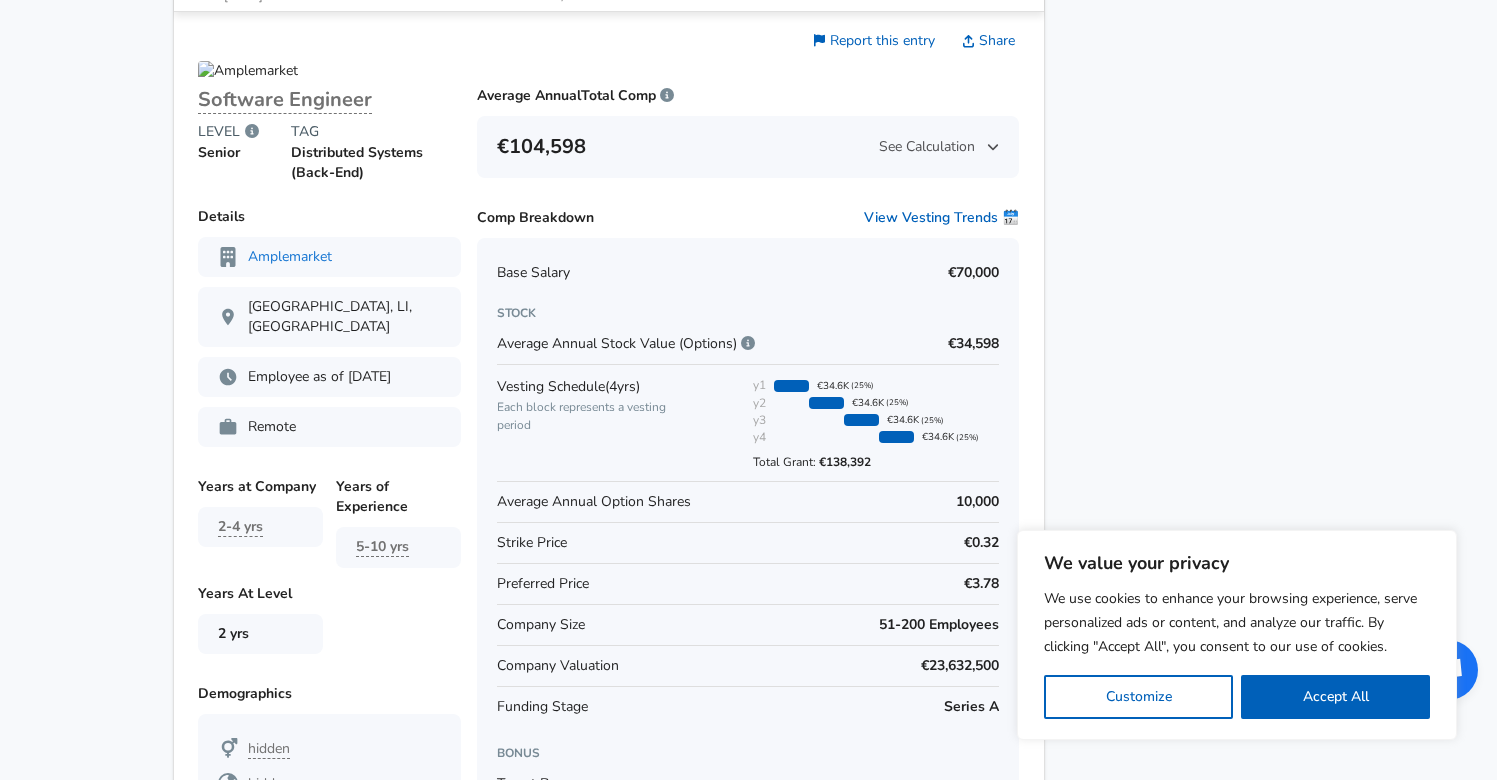 scroll, scrollTop: 1096, scrollLeft: 0, axis: vertical 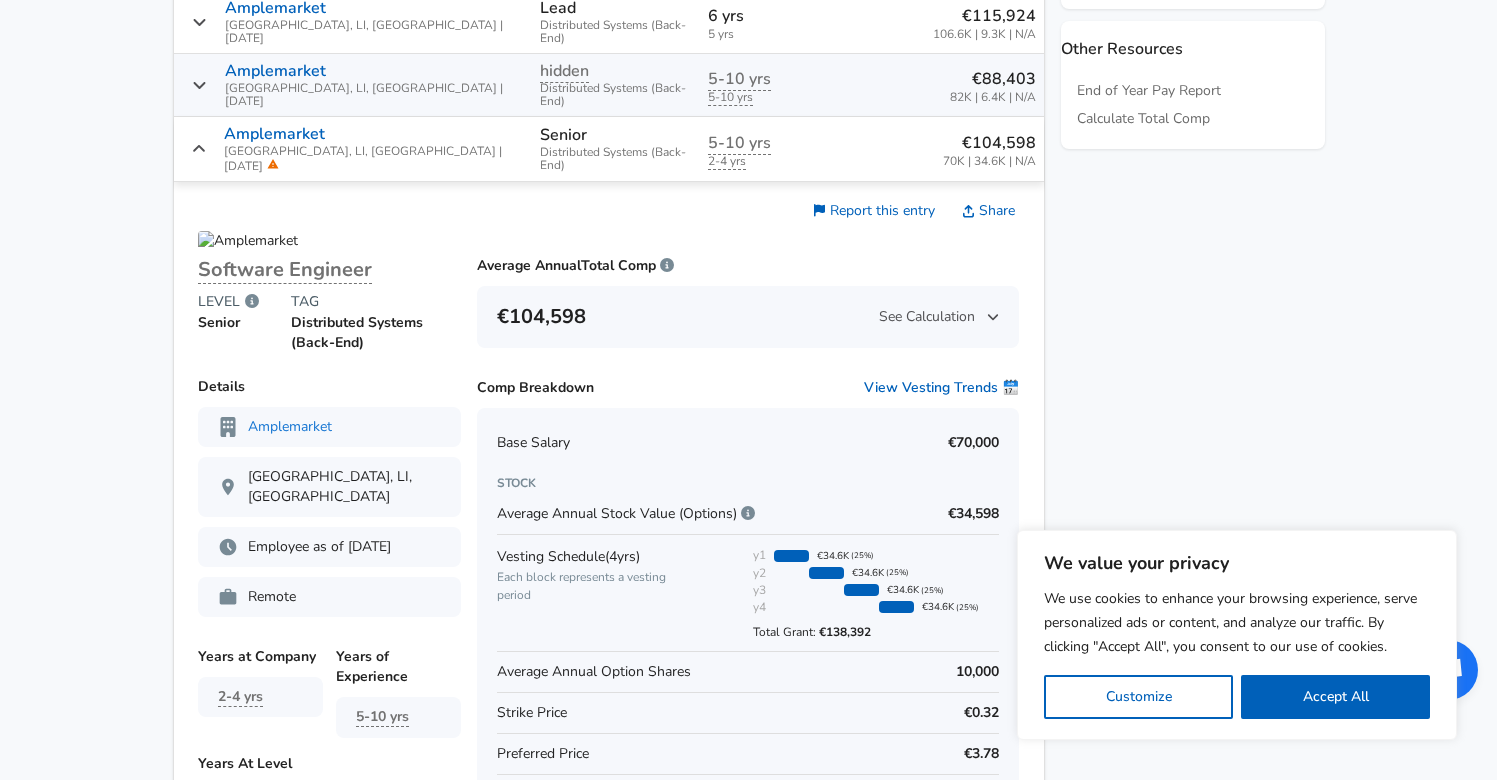 click on "€70,000" at bounding box center [973, 443] 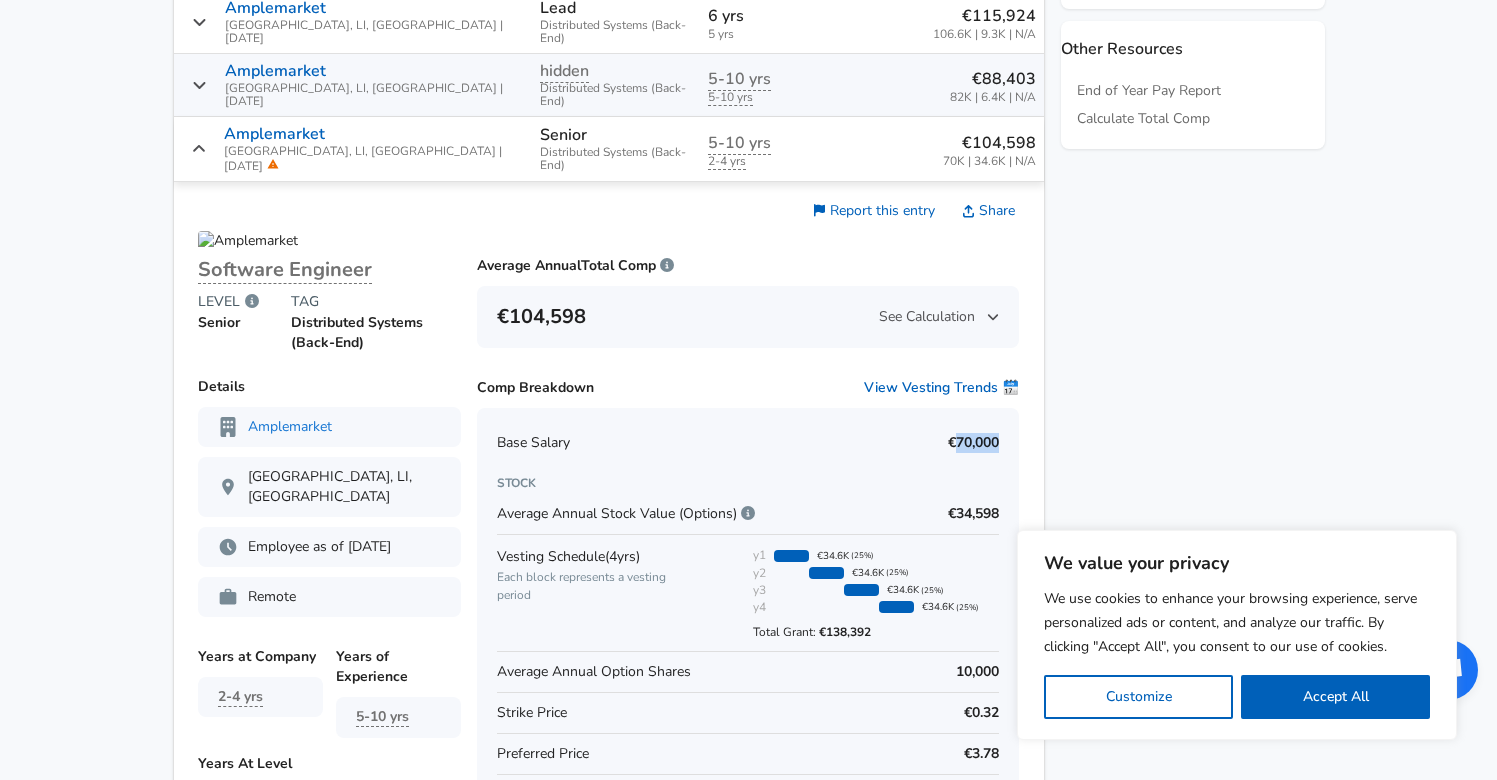 click on "€70,000" at bounding box center (973, 443) 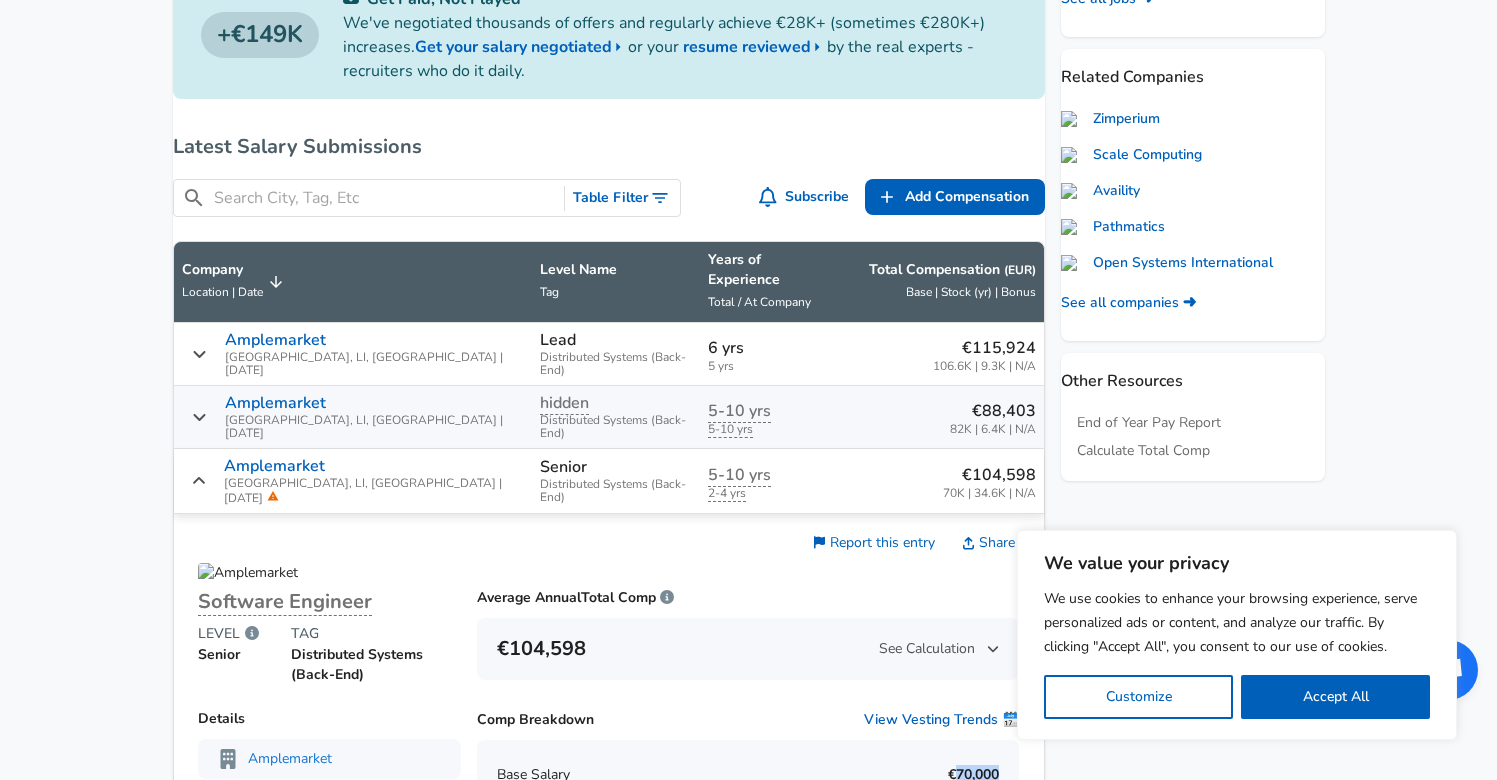scroll, scrollTop: 657, scrollLeft: 0, axis: vertical 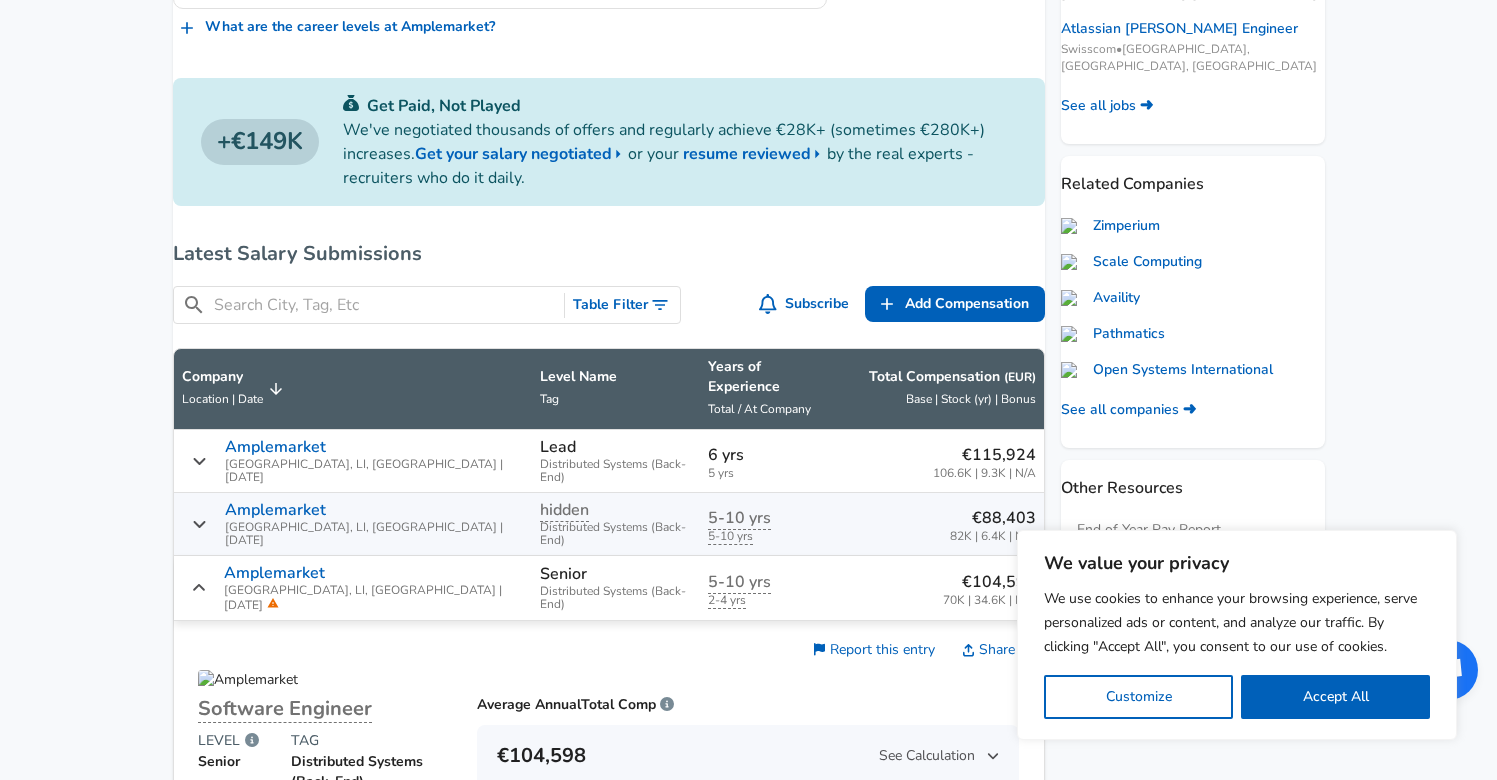 click on "5-10    yrs" at bounding box center (767, 518) 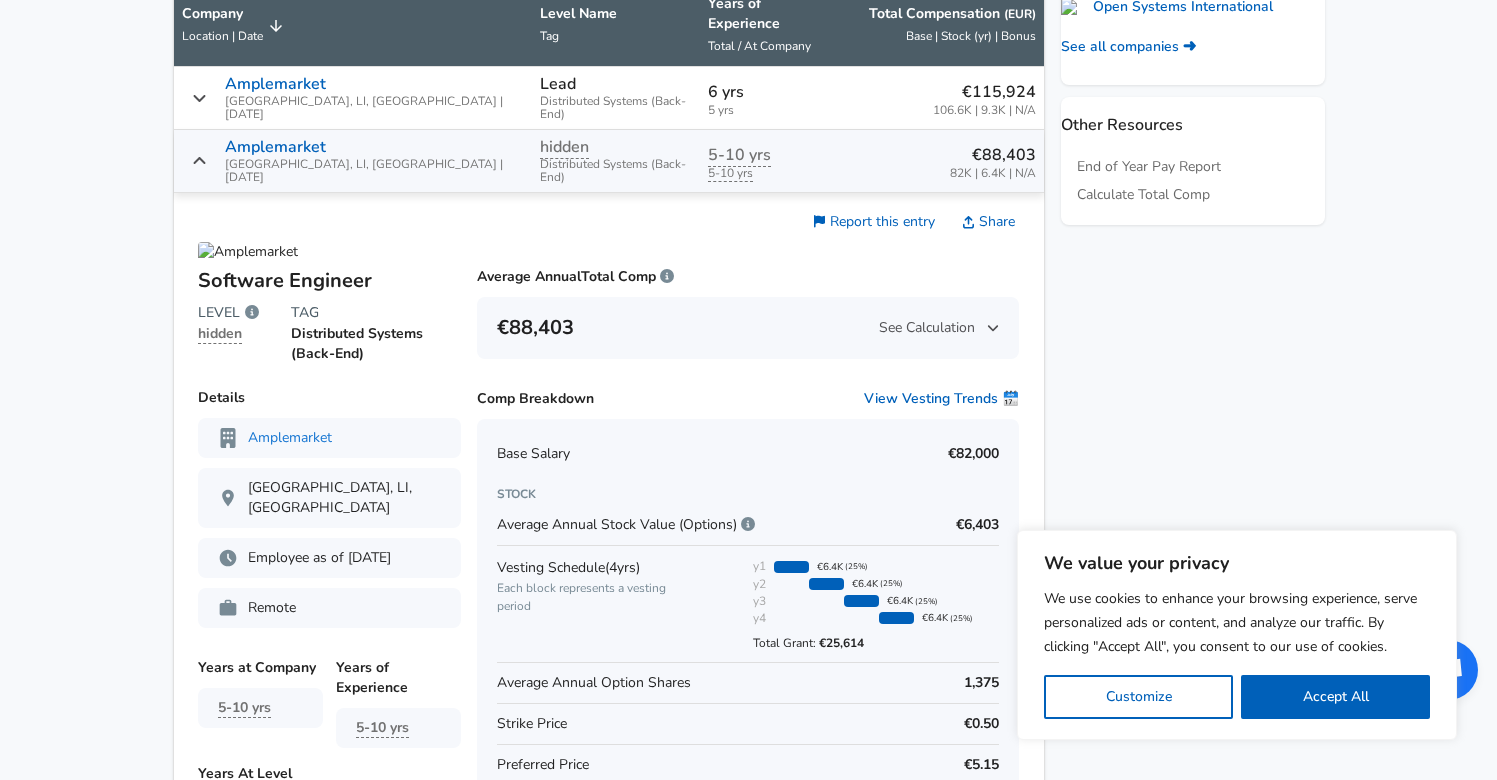 scroll, scrollTop: 841, scrollLeft: 0, axis: vertical 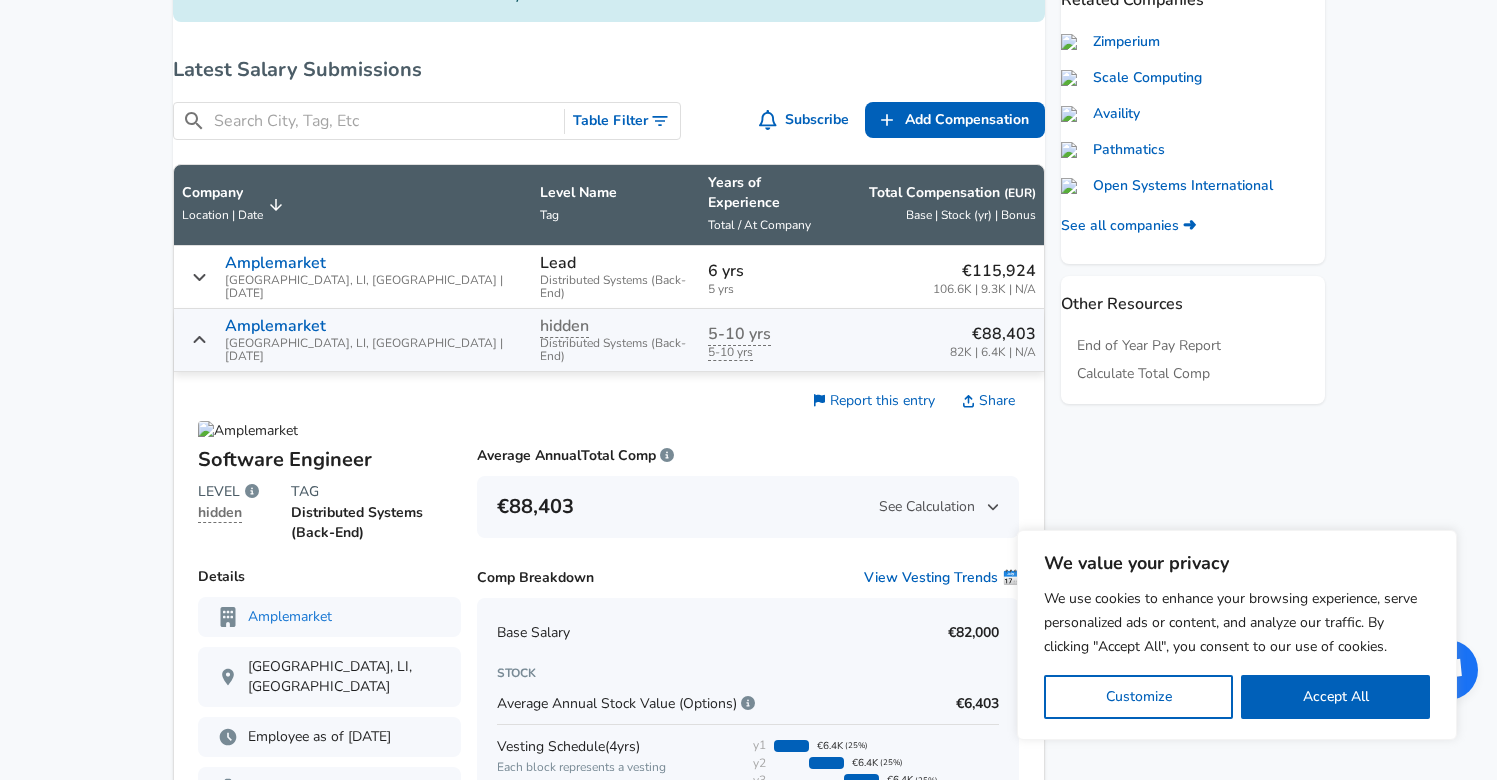 click on "€115,924 106.6K   |   9.3K   |   N/A" at bounding box center [938, 277] 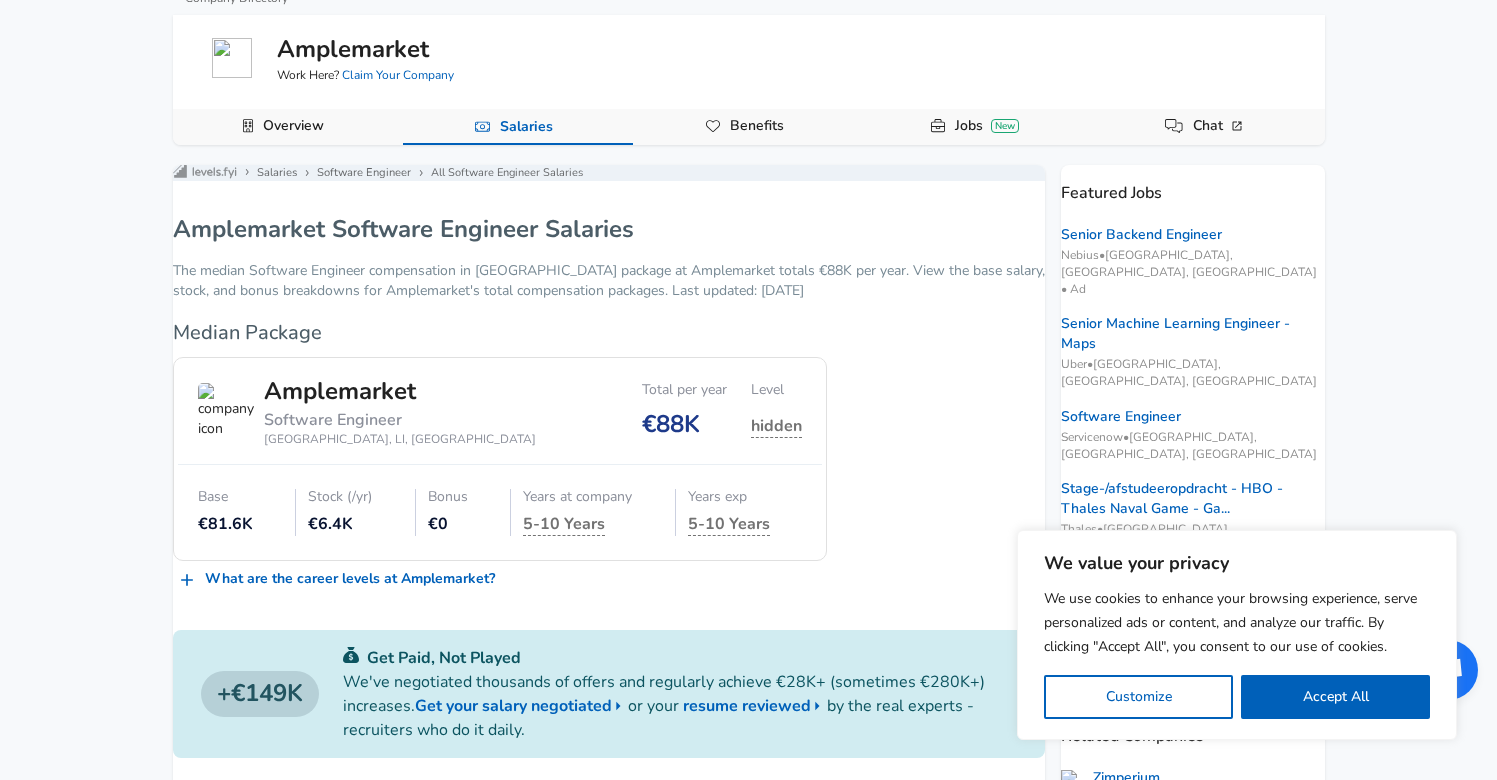 scroll, scrollTop: 190, scrollLeft: 0, axis: vertical 